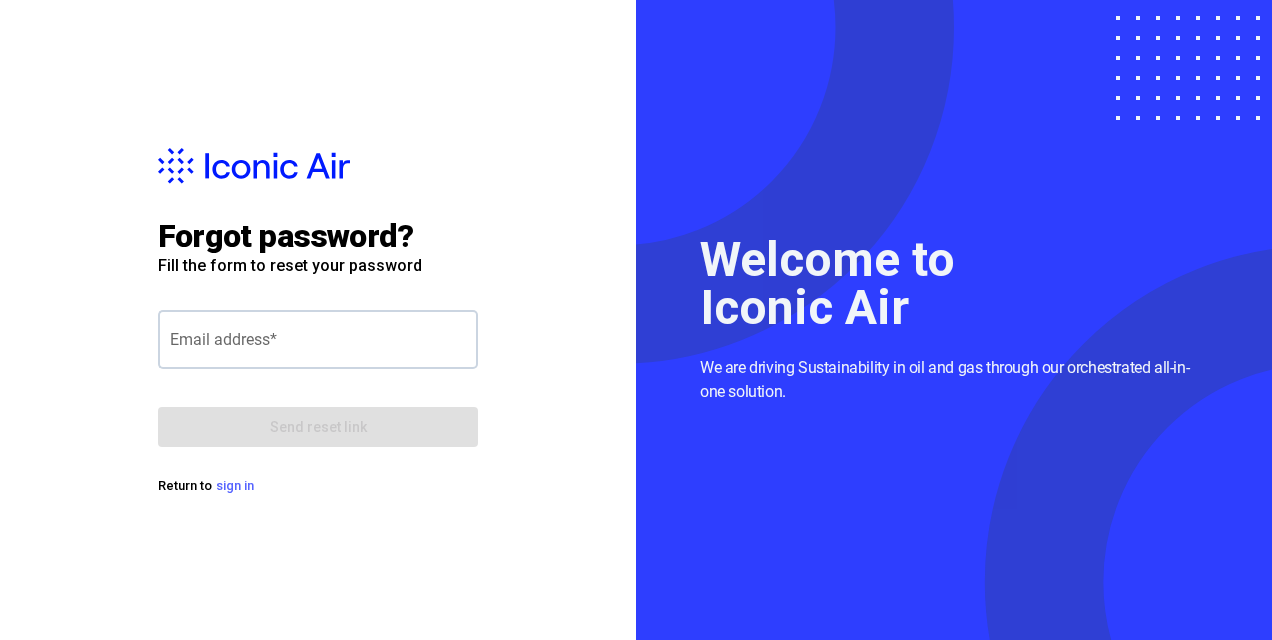 scroll, scrollTop: 0, scrollLeft: 0, axis: both 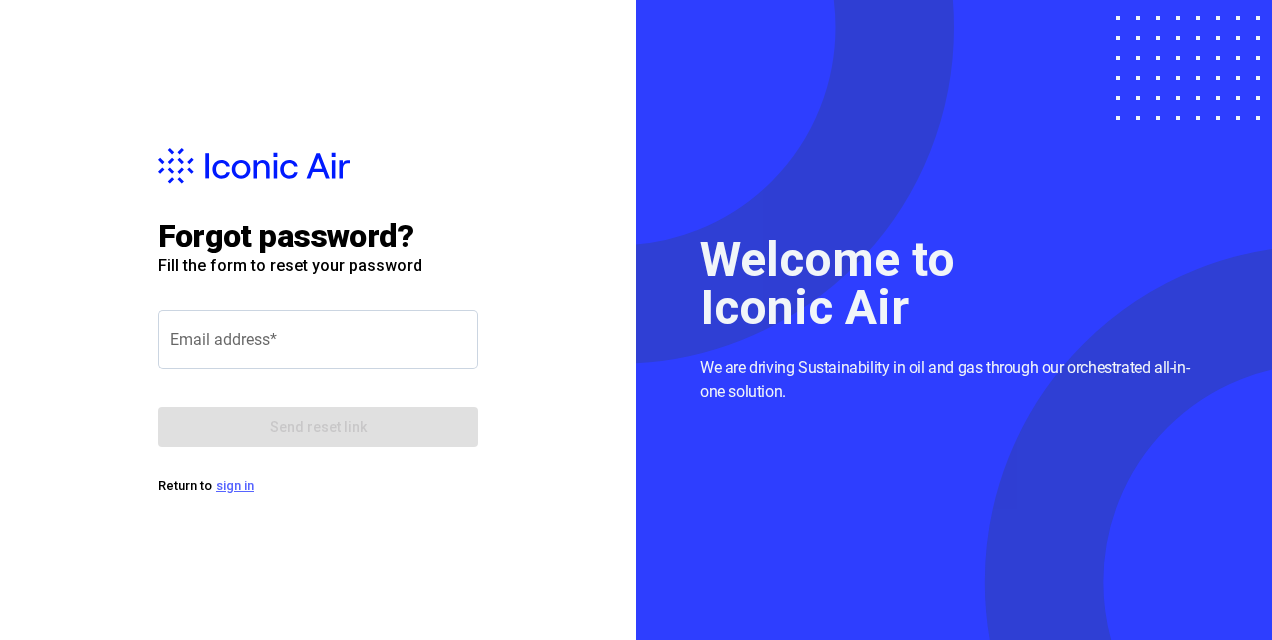 click on "sign in" 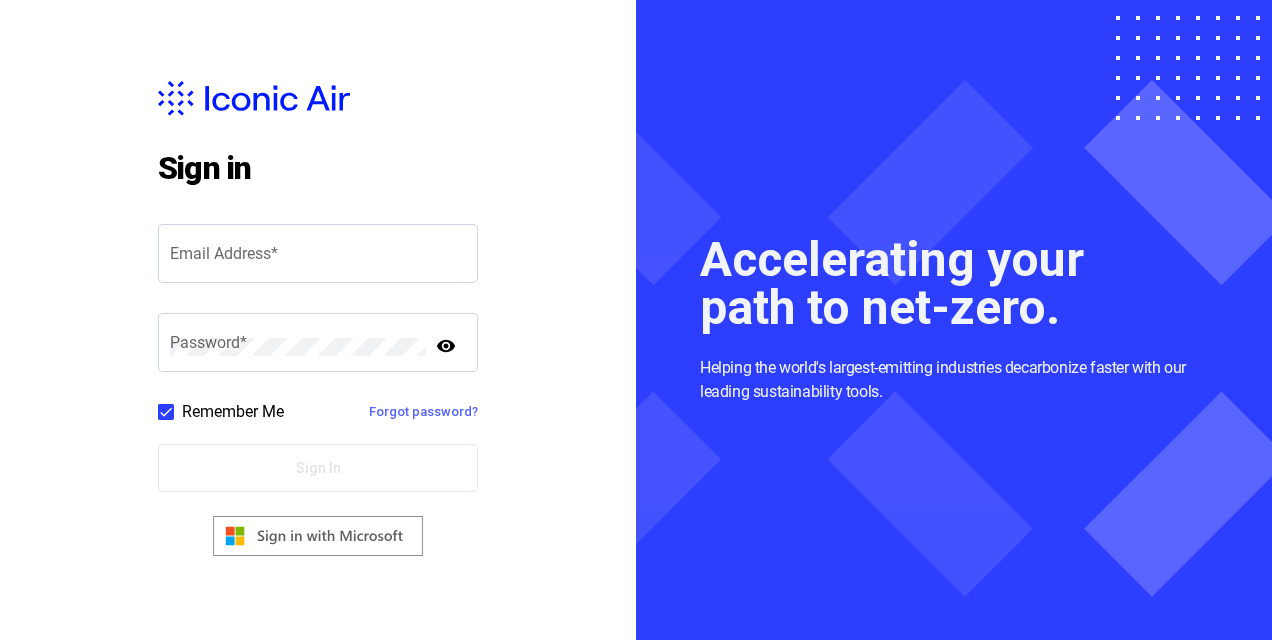 type on "**********" 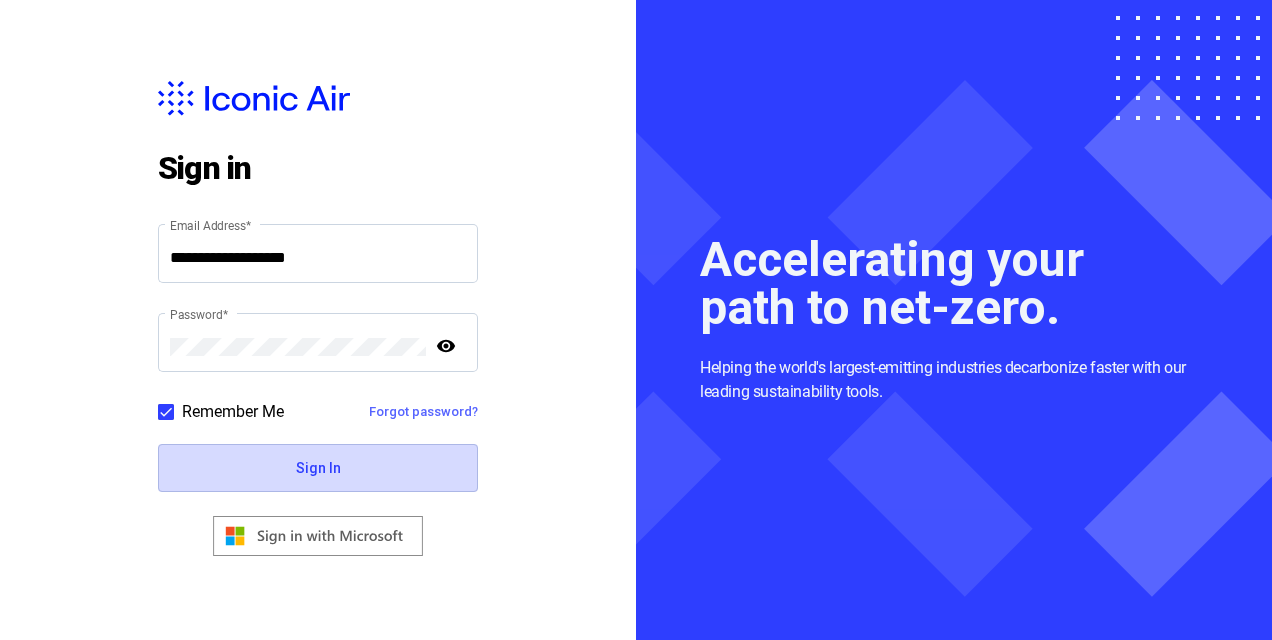 click on "Sign In" 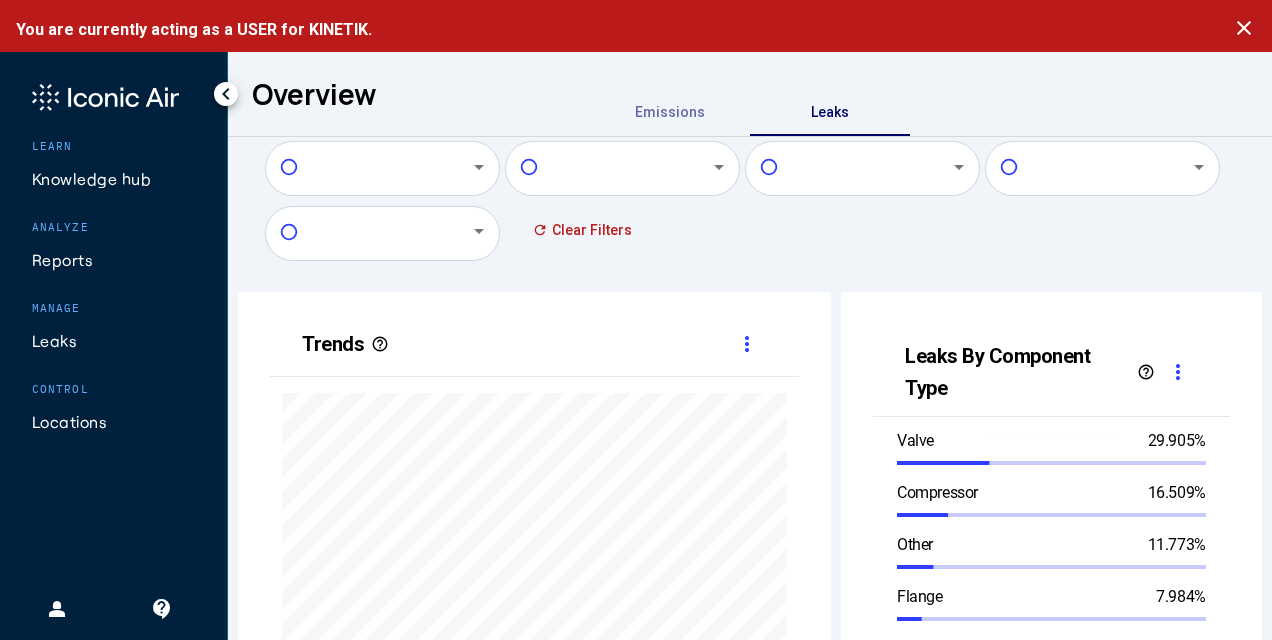 scroll, scrollTop: 999490, scrollLeft: 999406, axis: both 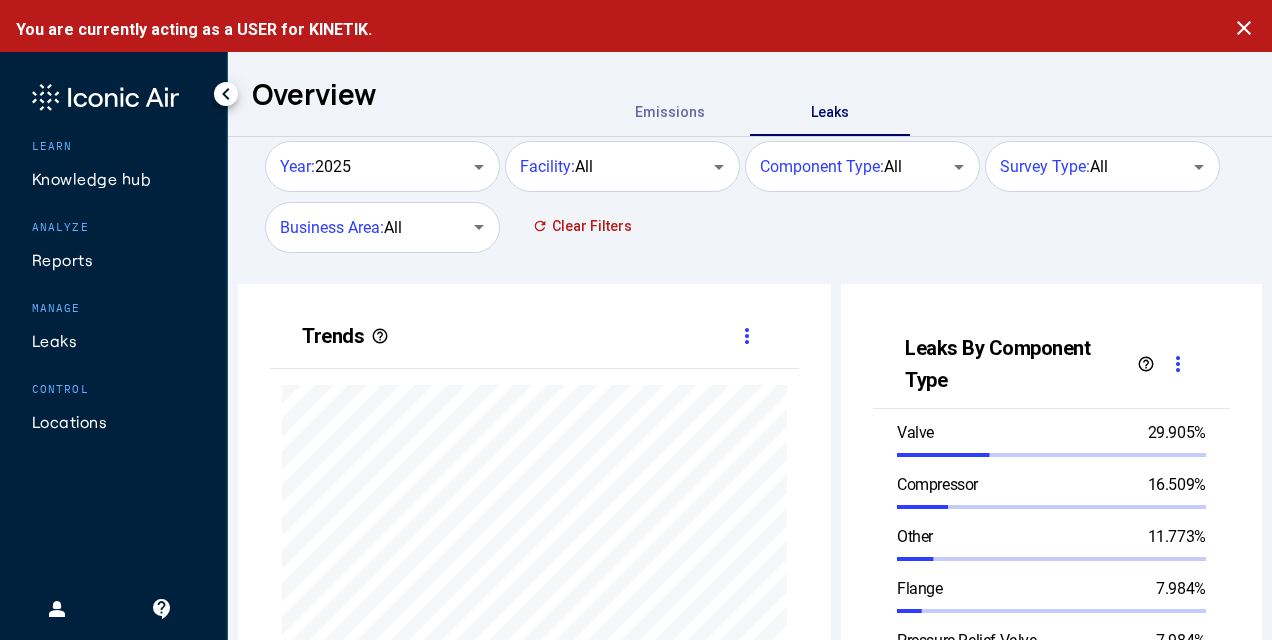 click on "Leaks" 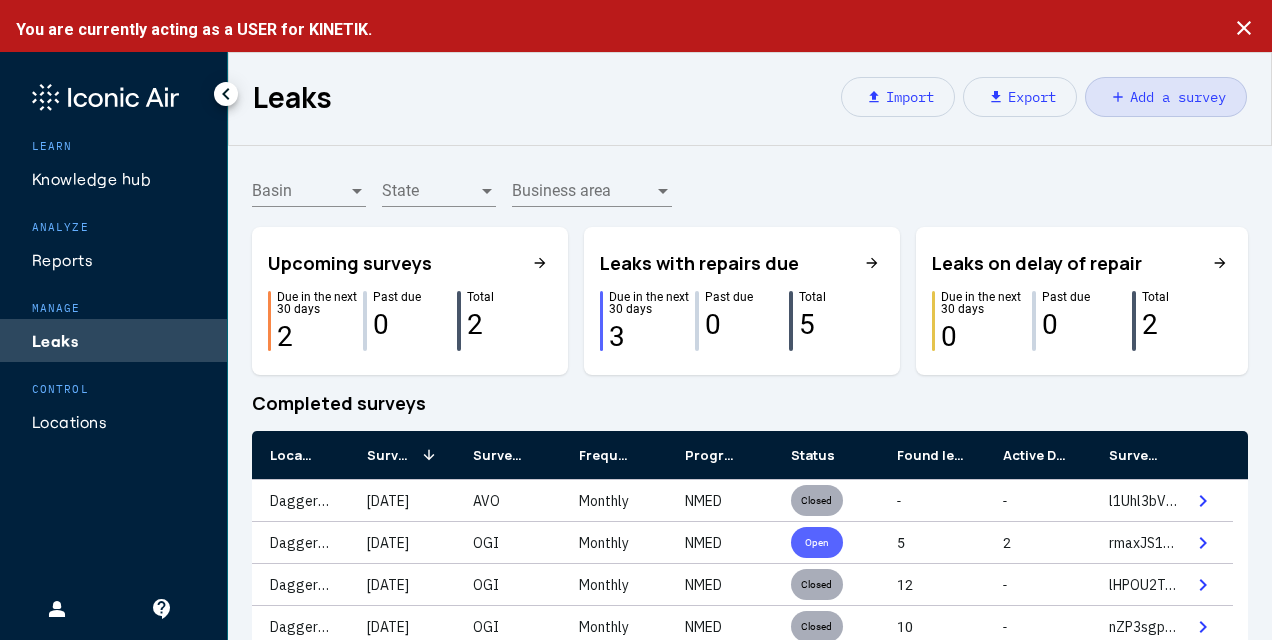 click on "add" 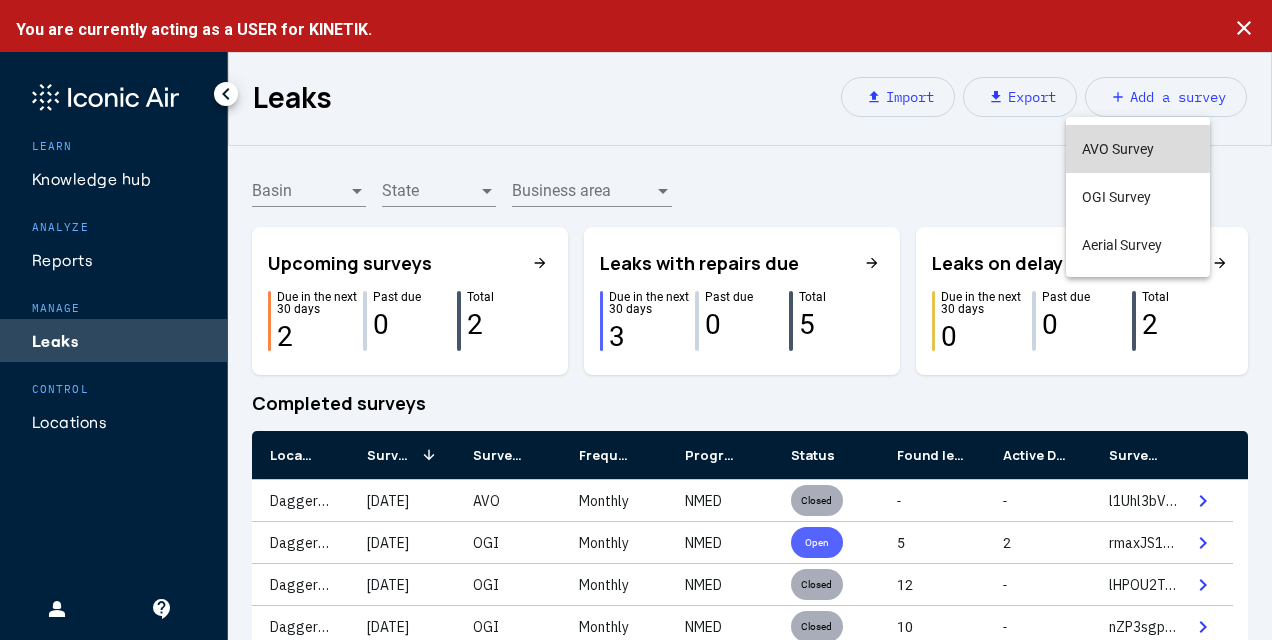click on "AVO Survey" at bounding box center [1138, 149] 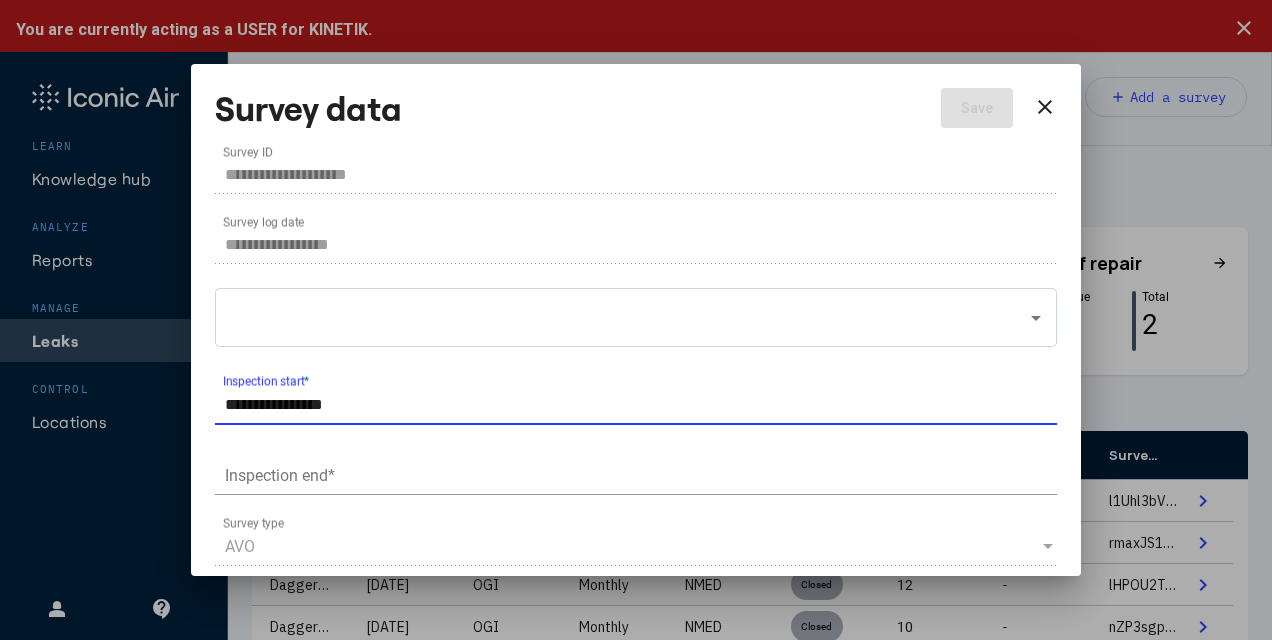 click on "Inspection start  *" at bounding box center [641, 405] 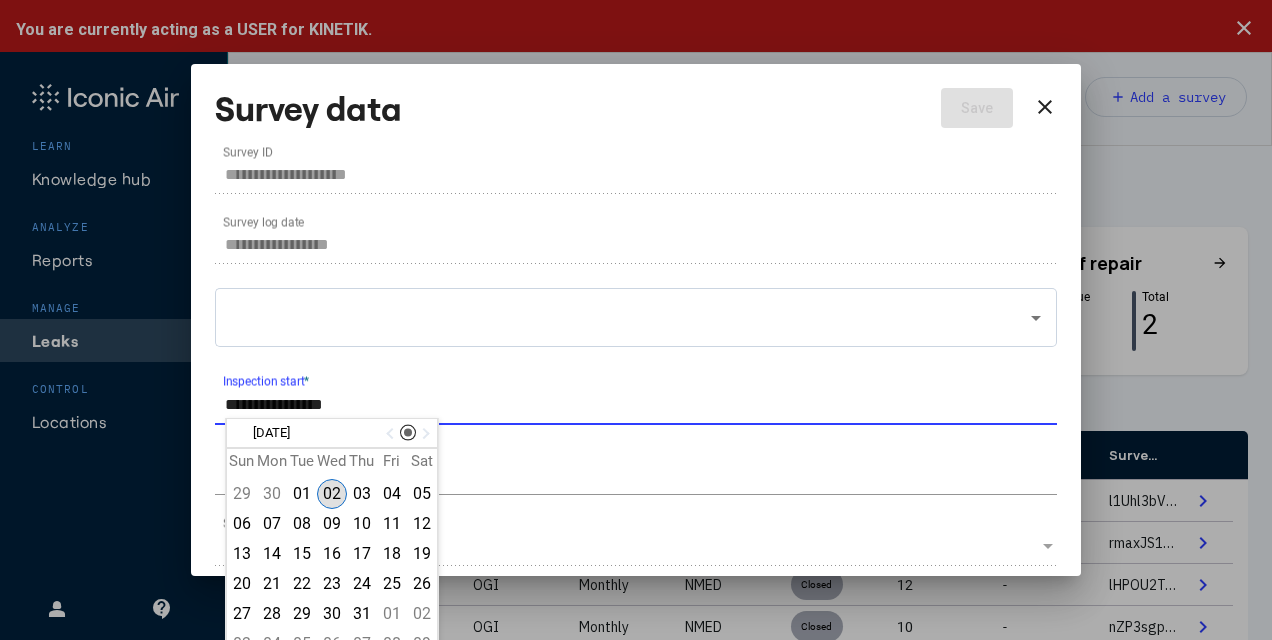 click on "02" at bounding box center [332, 494] 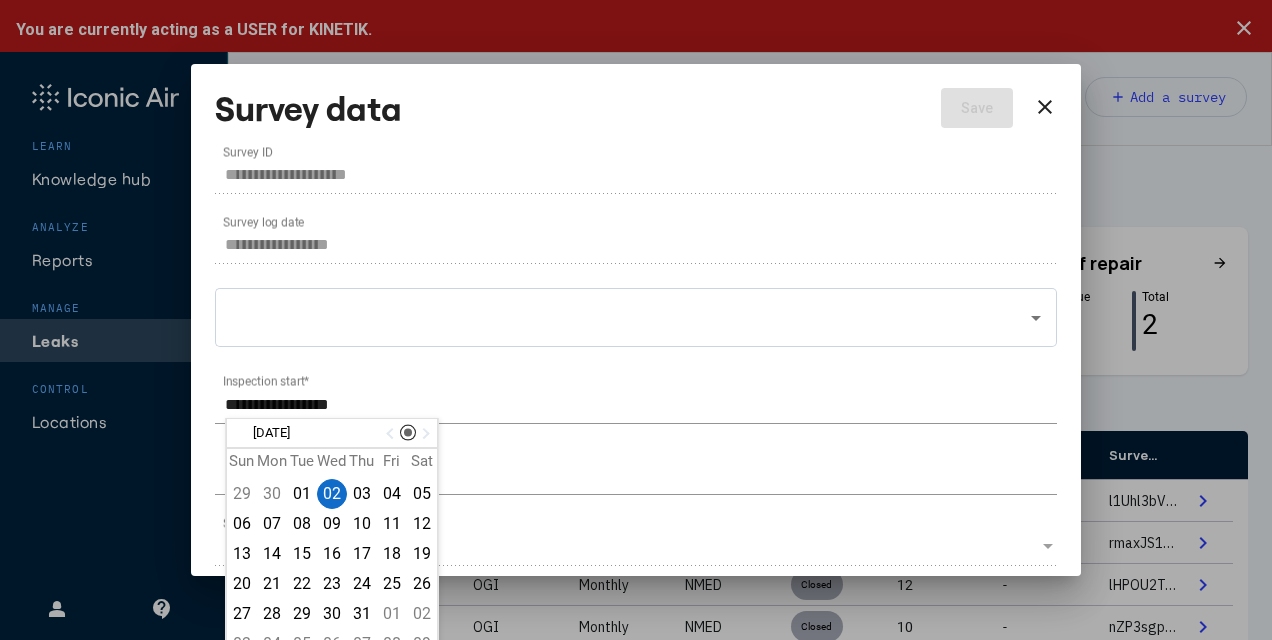 click on "**********" at bounding box center [636, 408] 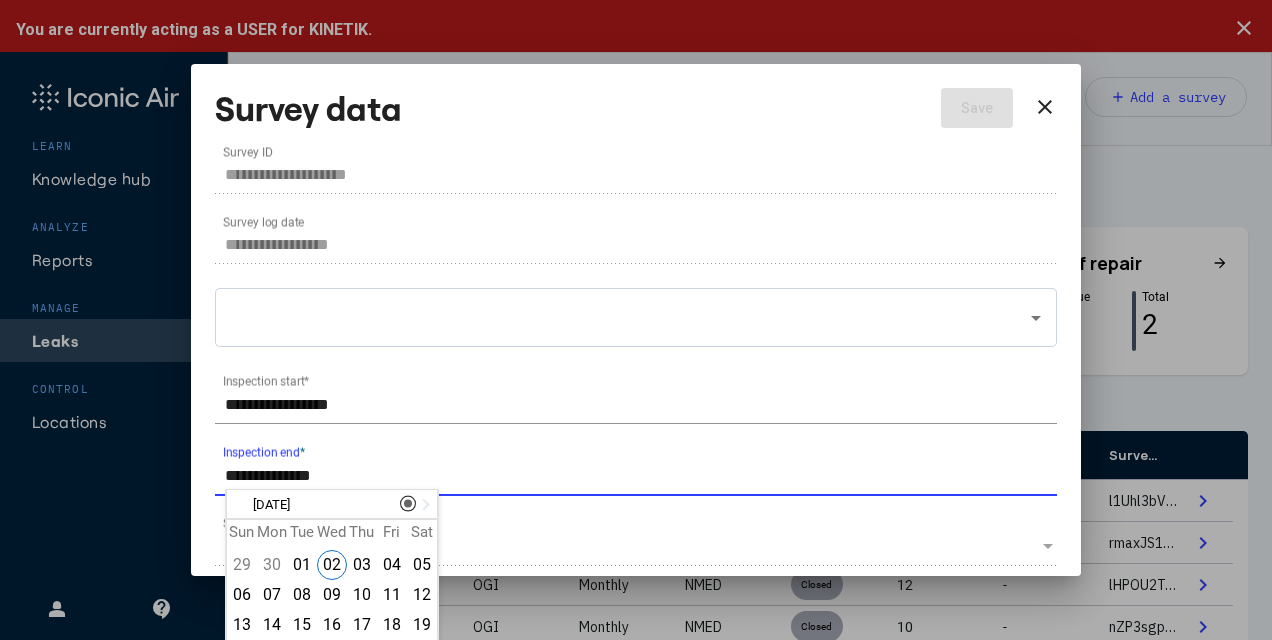 click on "Inspection end  *" at bounding box center (641, 476) 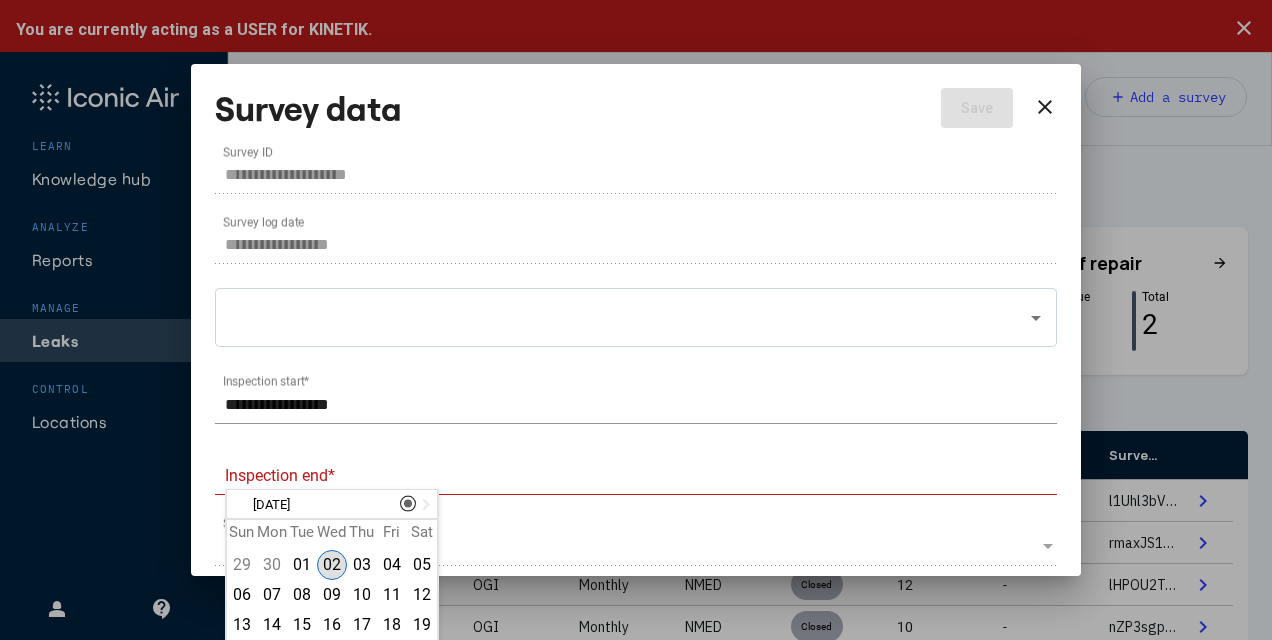 click on "02" at bounding box center [332, 565] 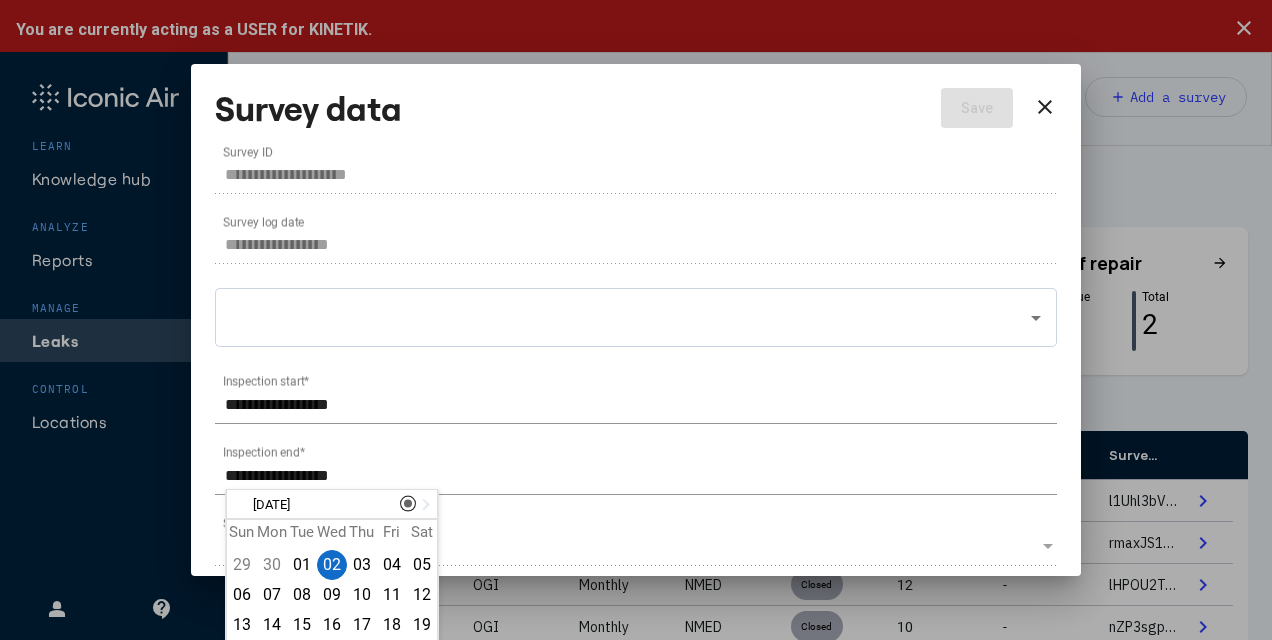 click on "**********" at bounding box center [636, 398] 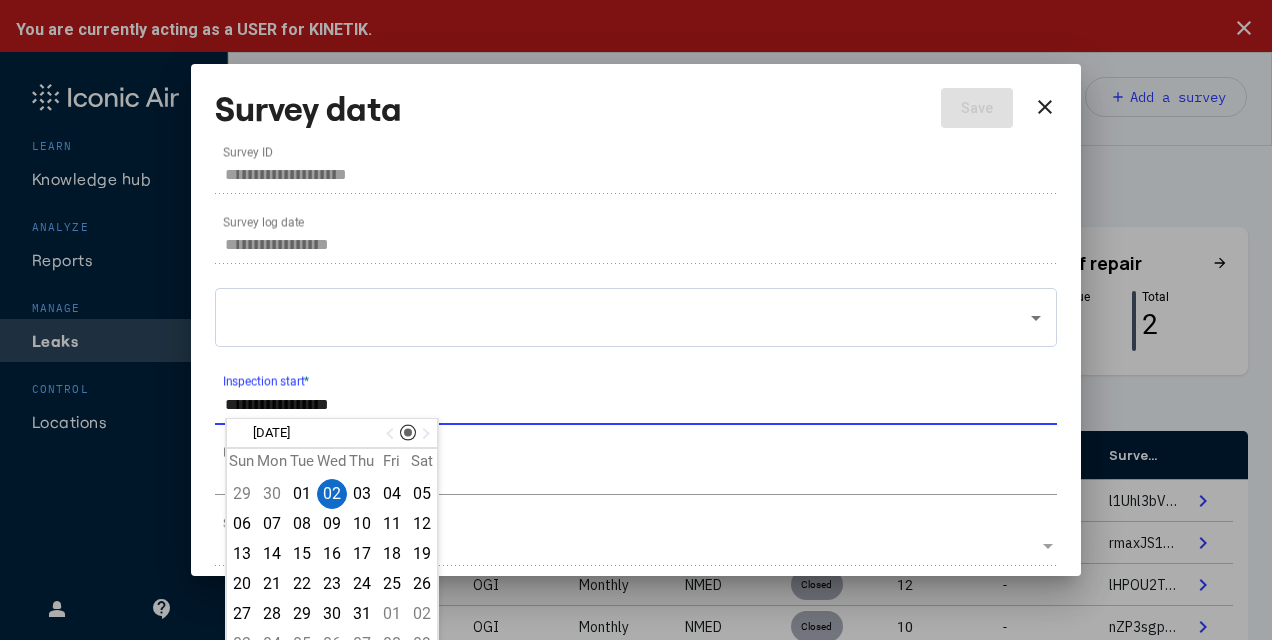 click on "**********" at bounding box center [641, 405] 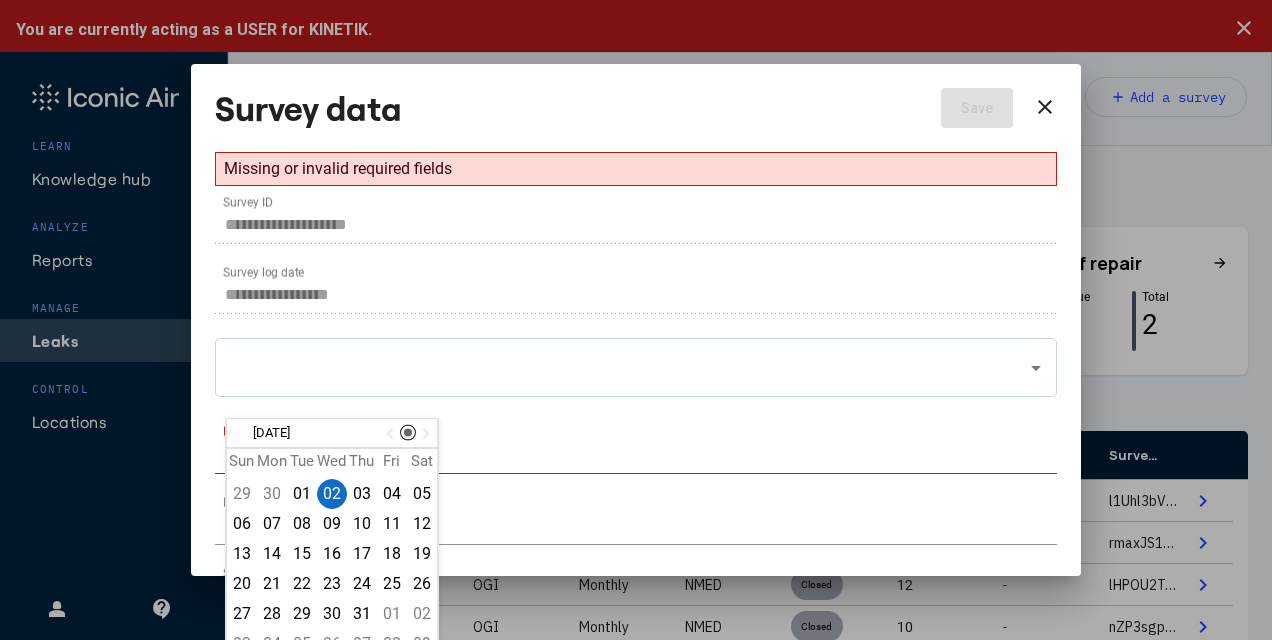 click on "02" at bounding box center (332, 494) 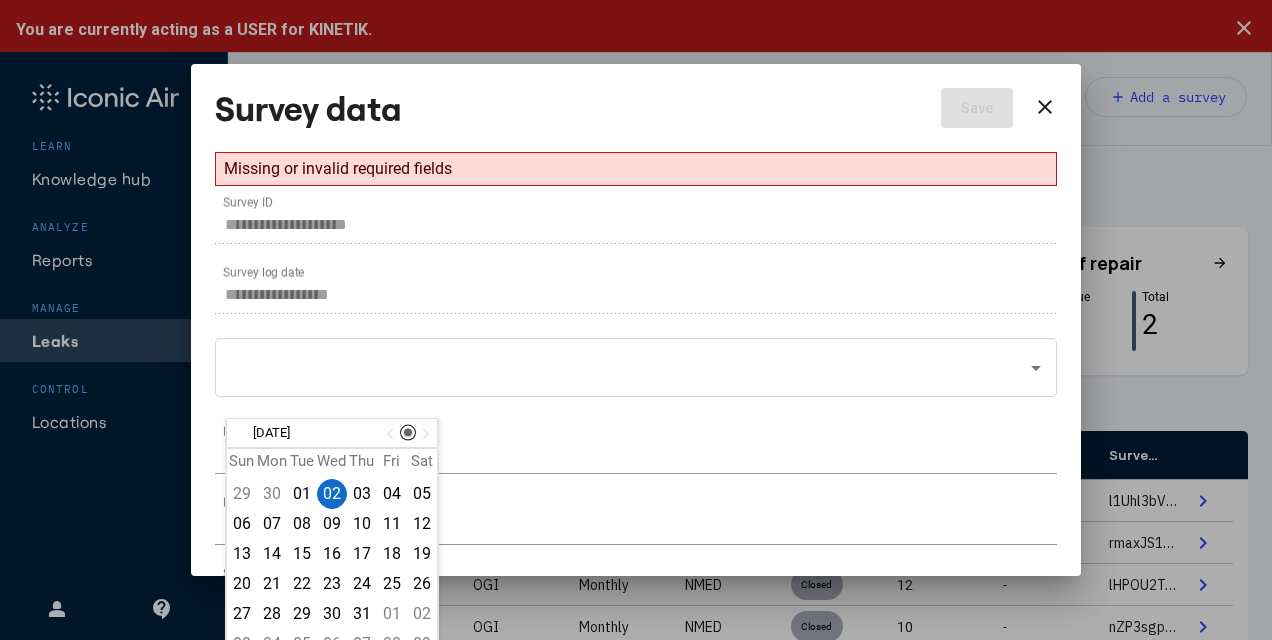 click on "02" at bounding box center [332, 494] 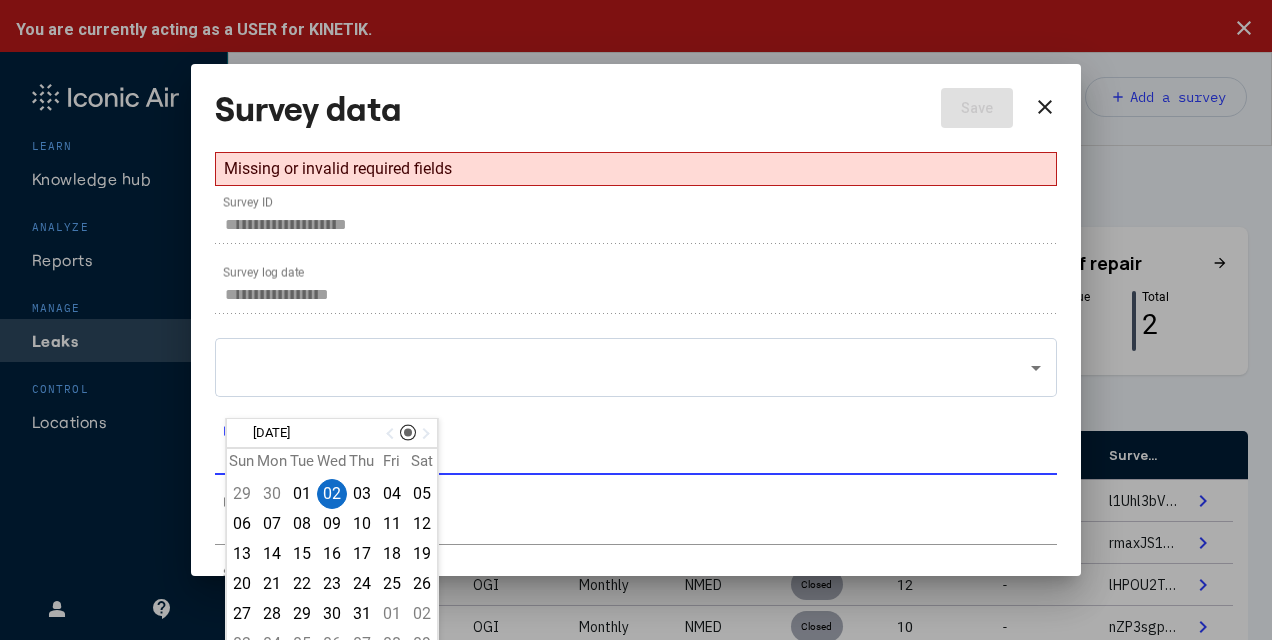 click on "**********" at bounding box center [641, 455] 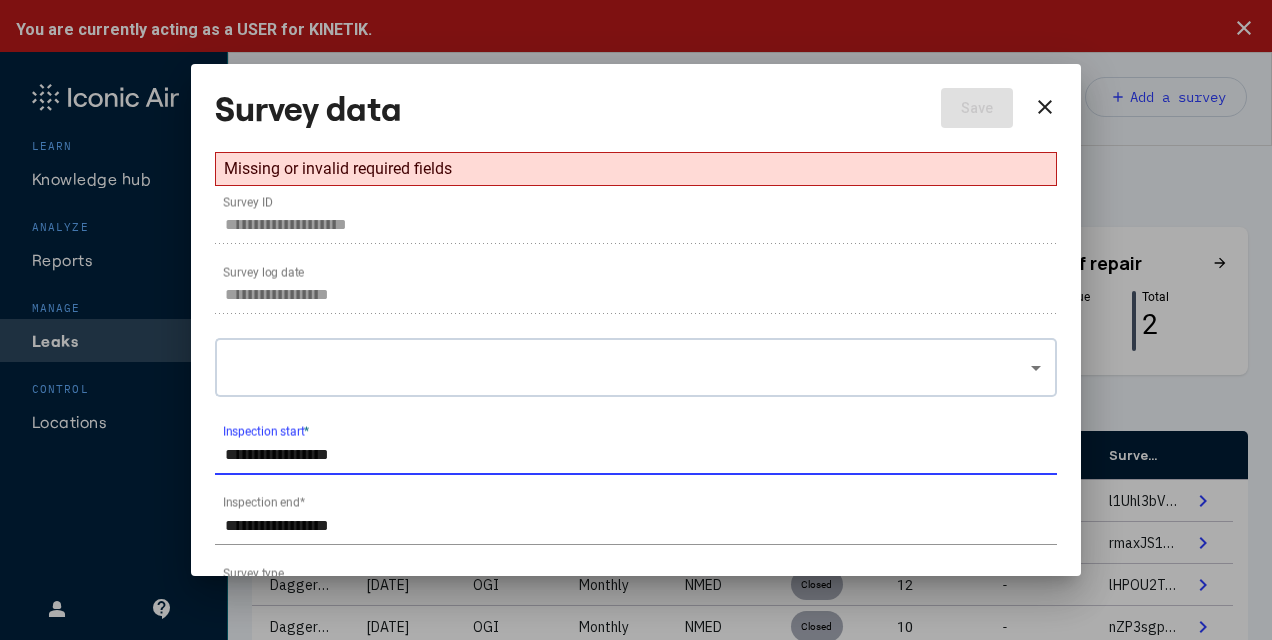 type on "**********" 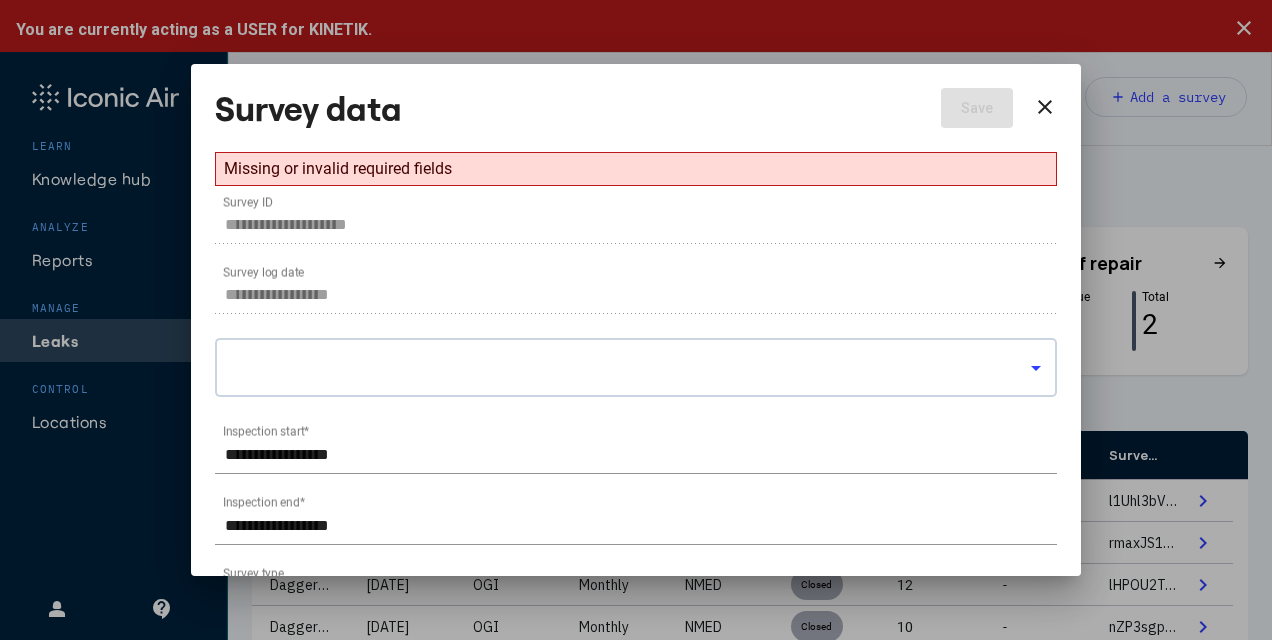 click at bounding box center [1036, 368] 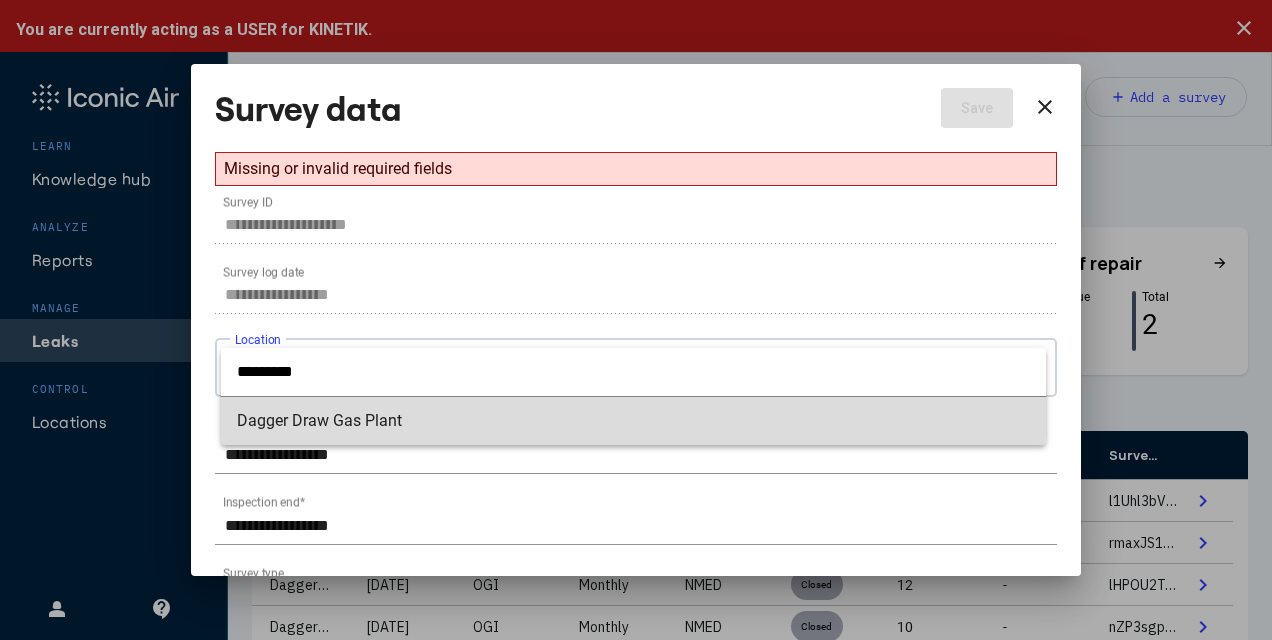 click on "Dagger Draw Gas Plant" at bounding box center [633, 421] 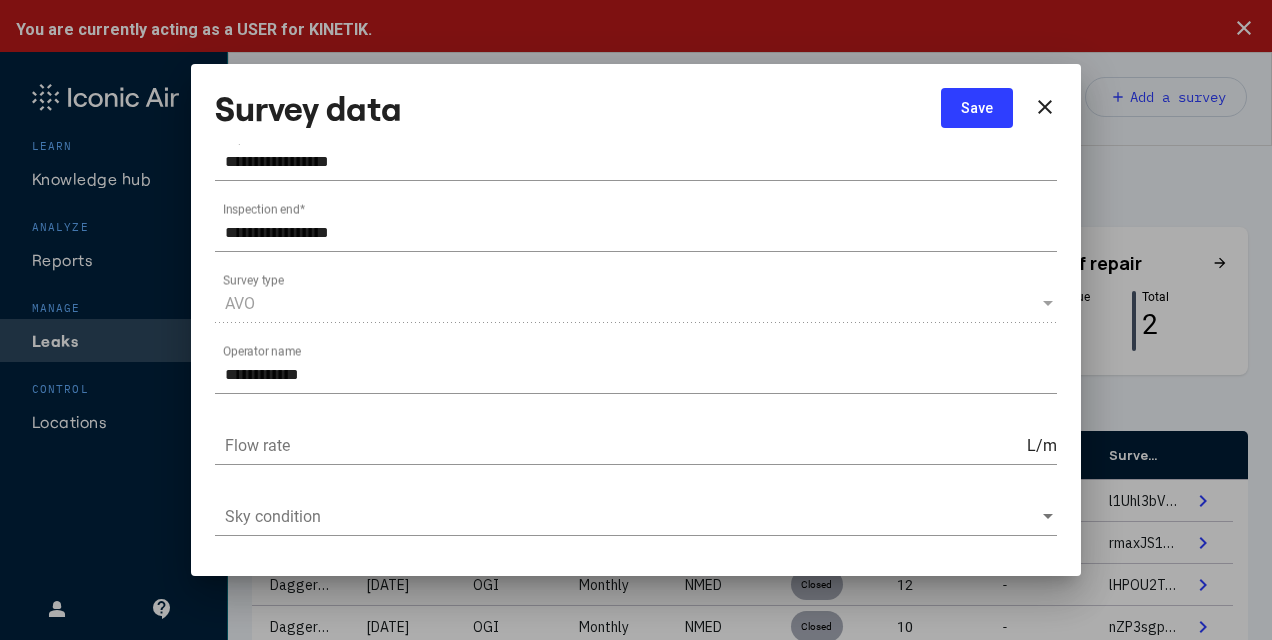 scroll, scrollTop: 222, scrollLeft: 0, axis: vertical 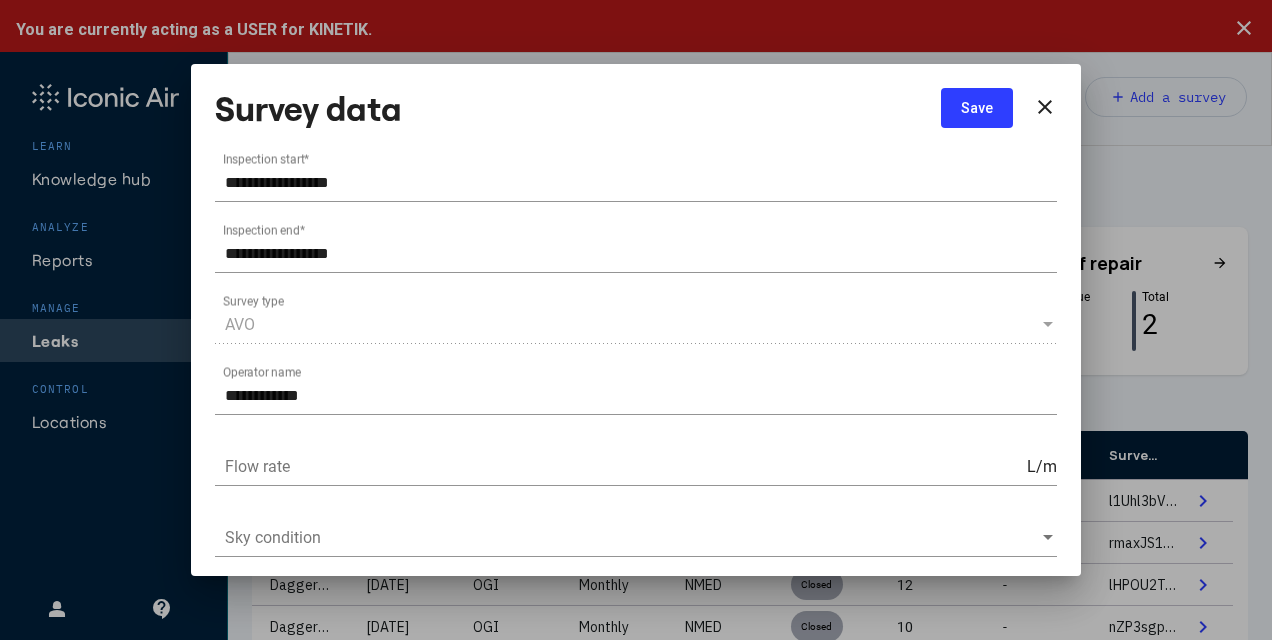 click at bounding box center [1049, 325] 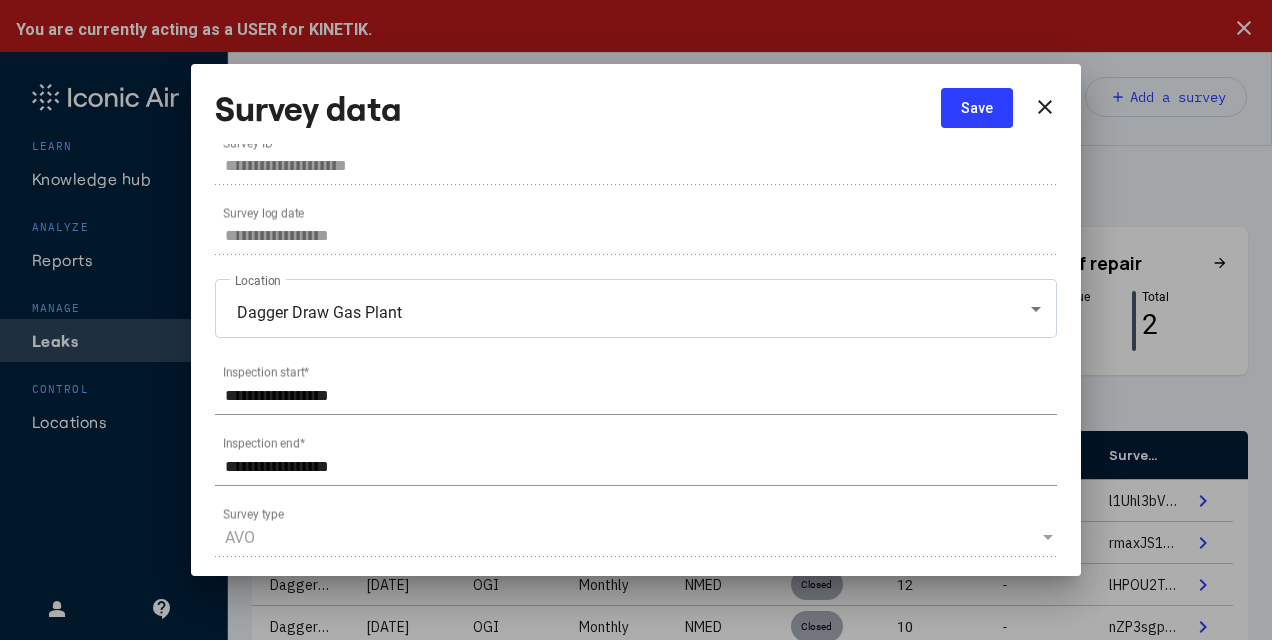 scroll, scrollTop: 0, scrollLeft: 0, axis: both 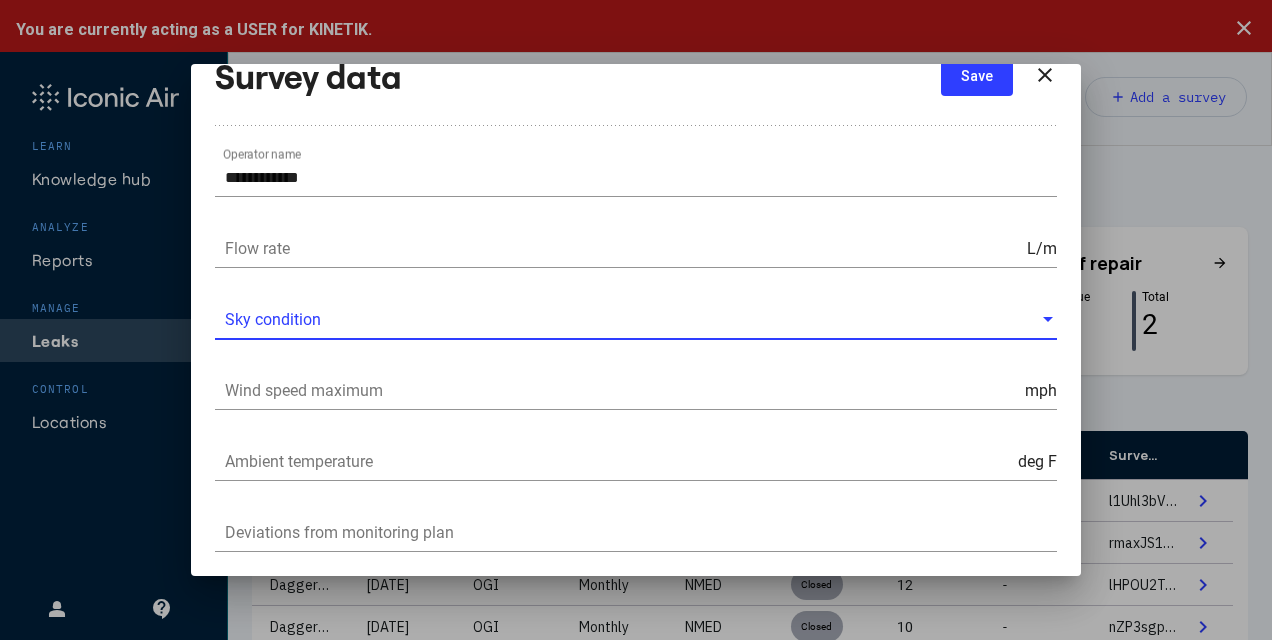 click at bounding box center [1048, 319] 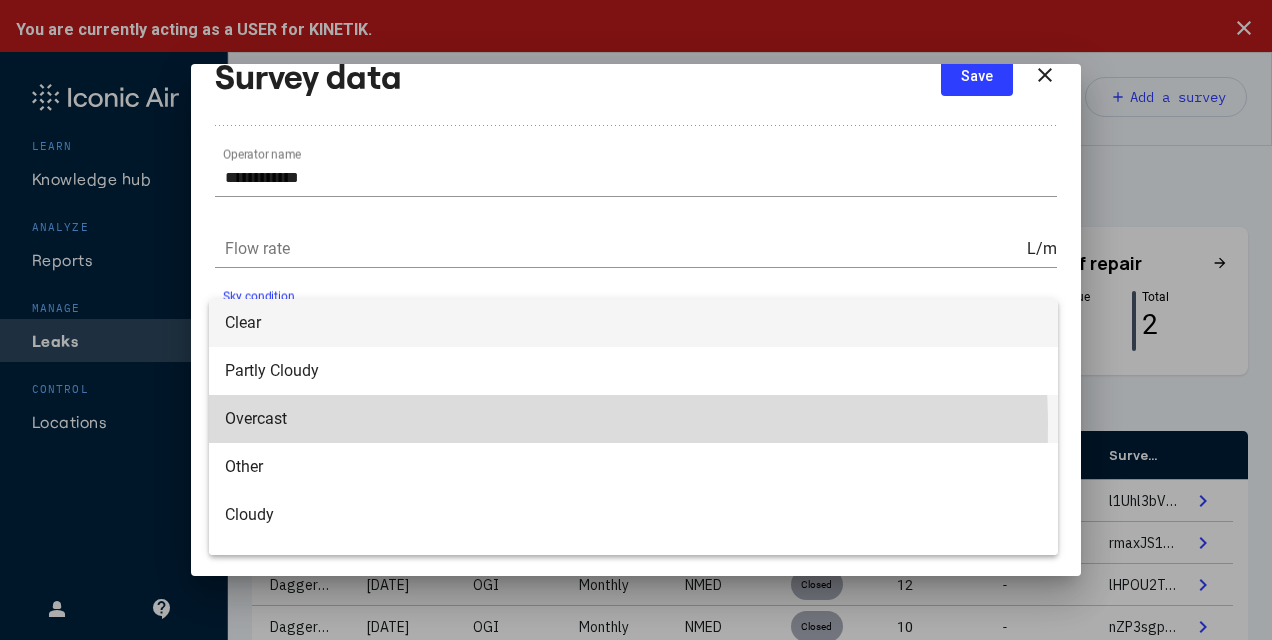 click on "Overcast" at bounding box center [633, 419] 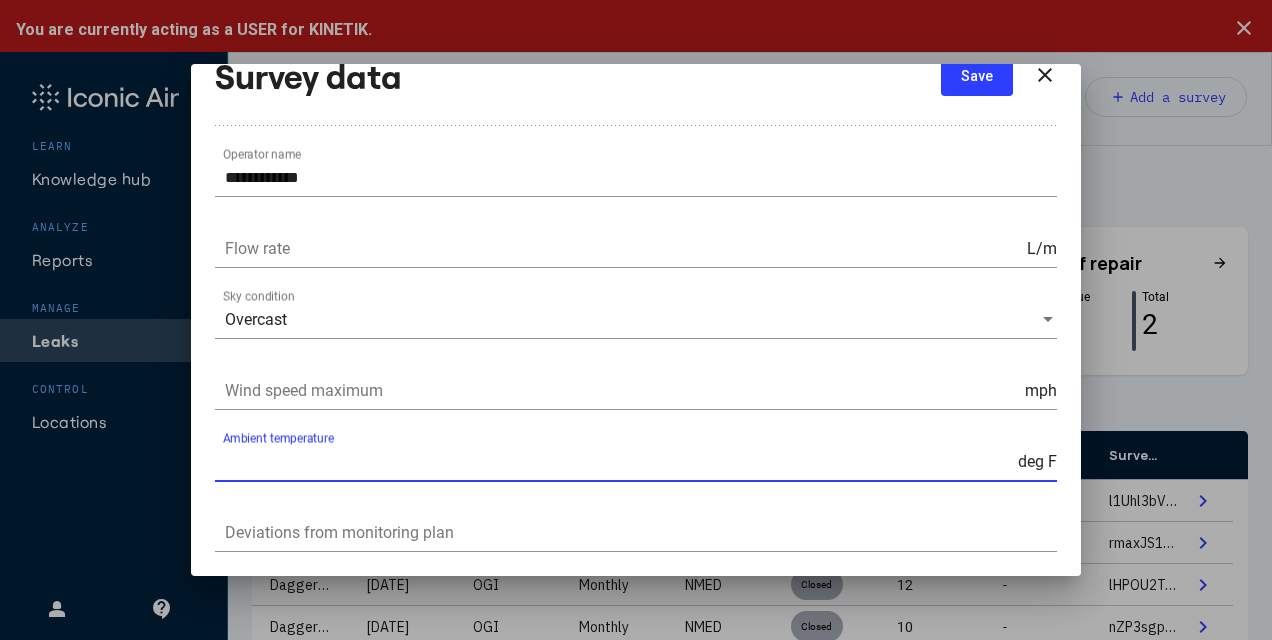 click on "*" at bounding box center (621, 462) 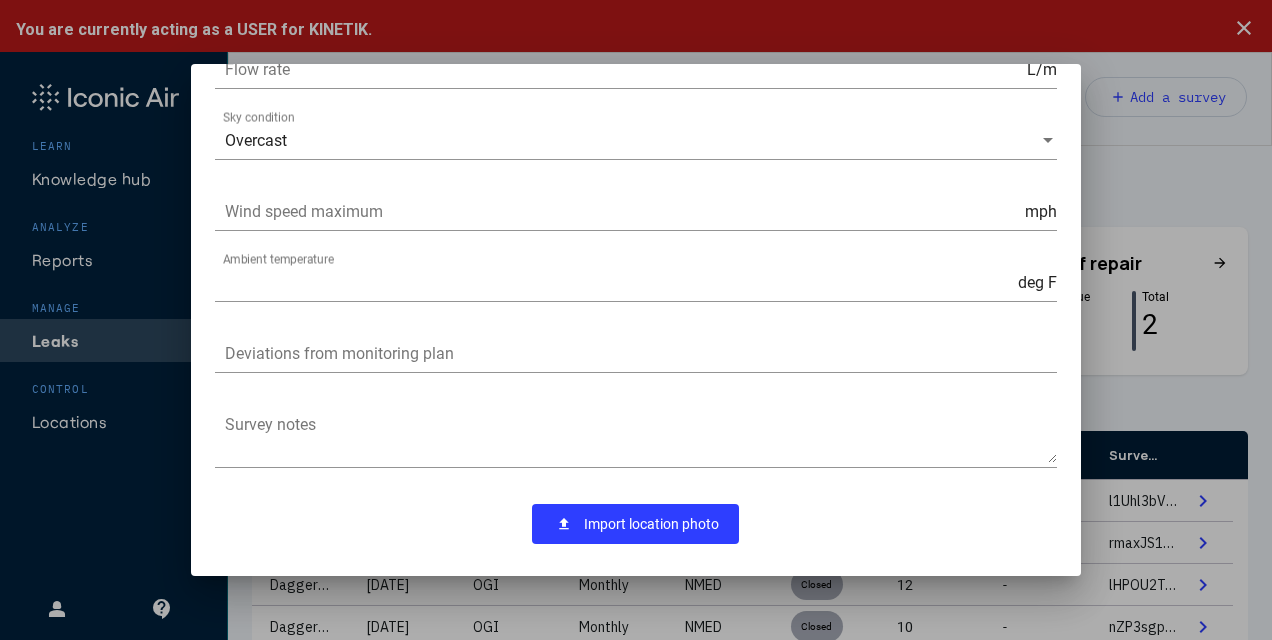 scroll, scrollTop: 622, scrollLeft: 0, axis: vertical 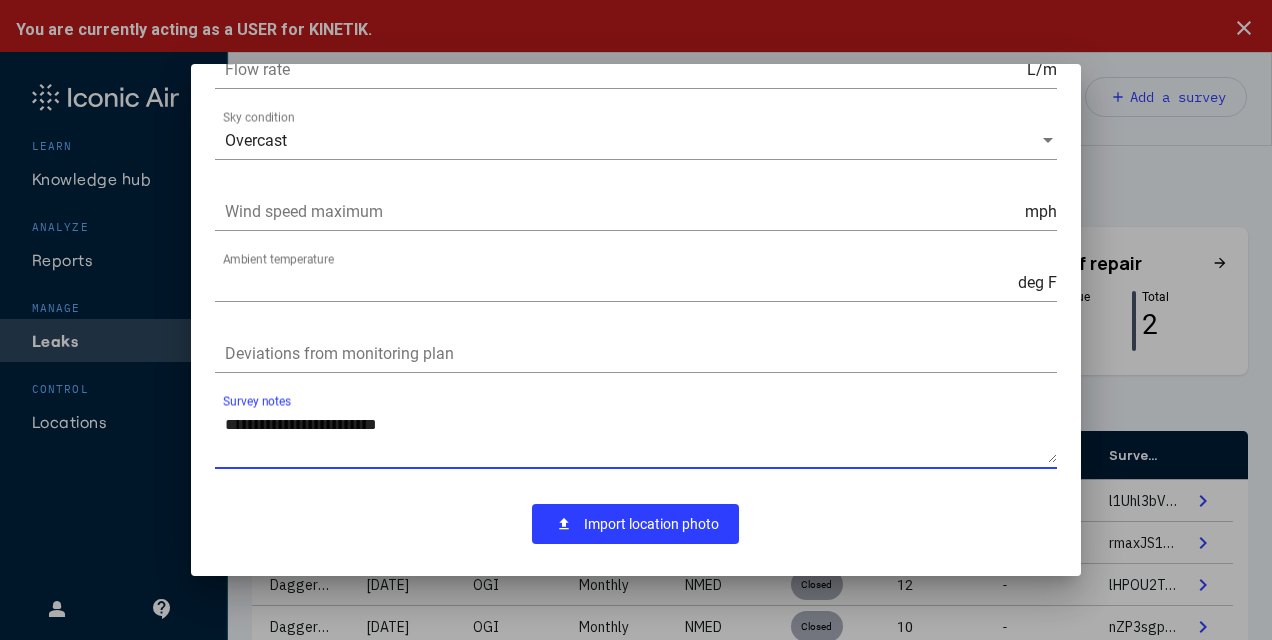 click on "Survey notes" at bounding box center (641, 437) 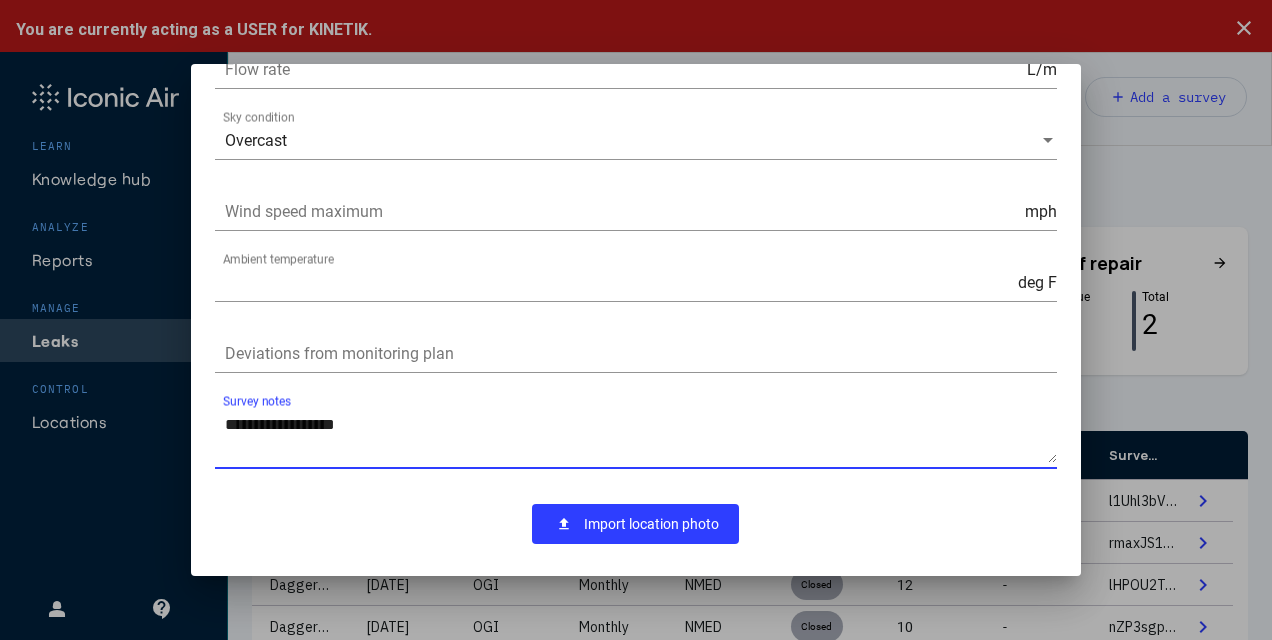 type on "**********" 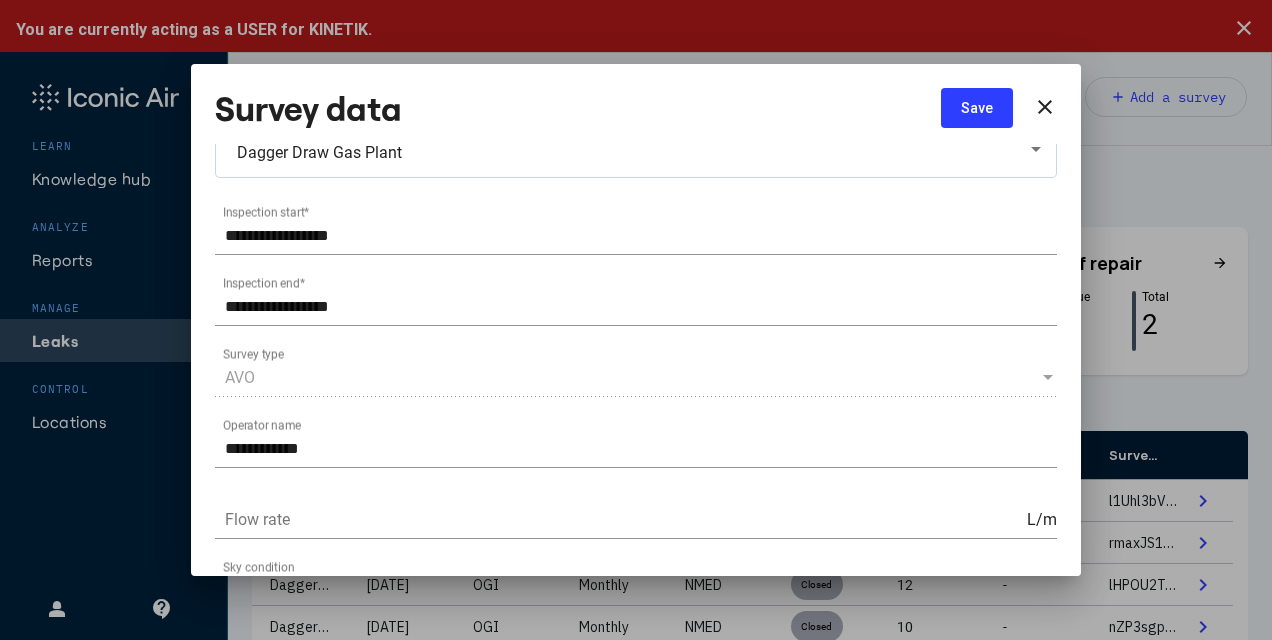 scroll, scrollTop: 0, scrollLeft: 0, axis: both 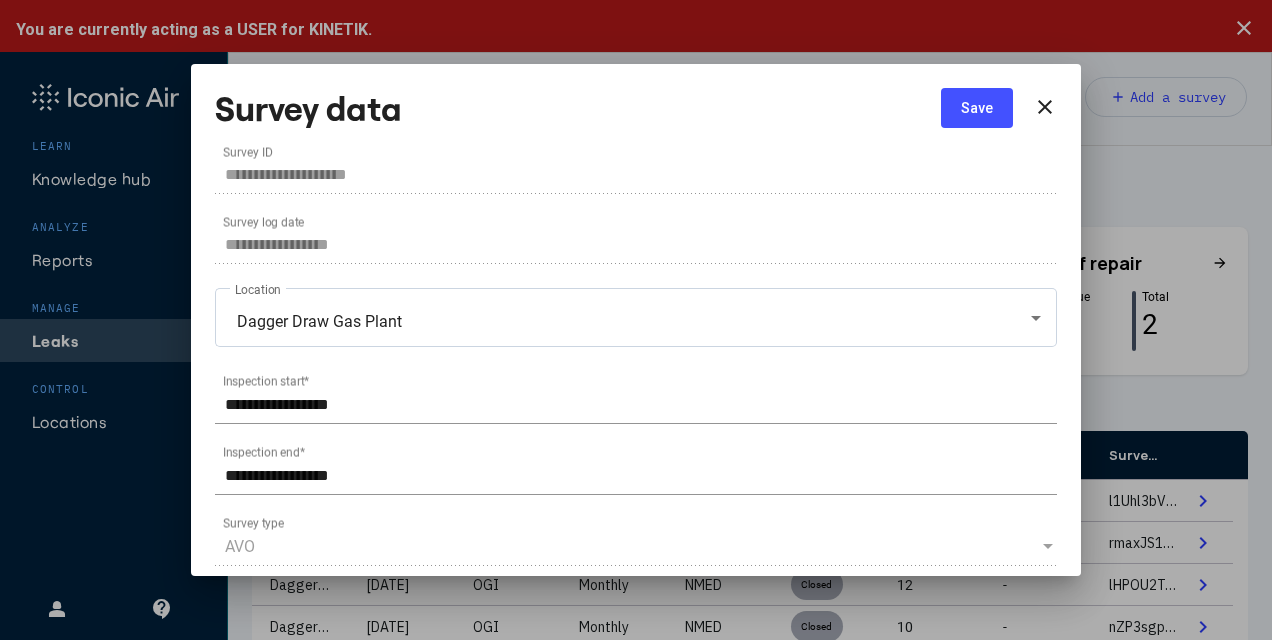 click on "Save" at bounding box center (977, 108) 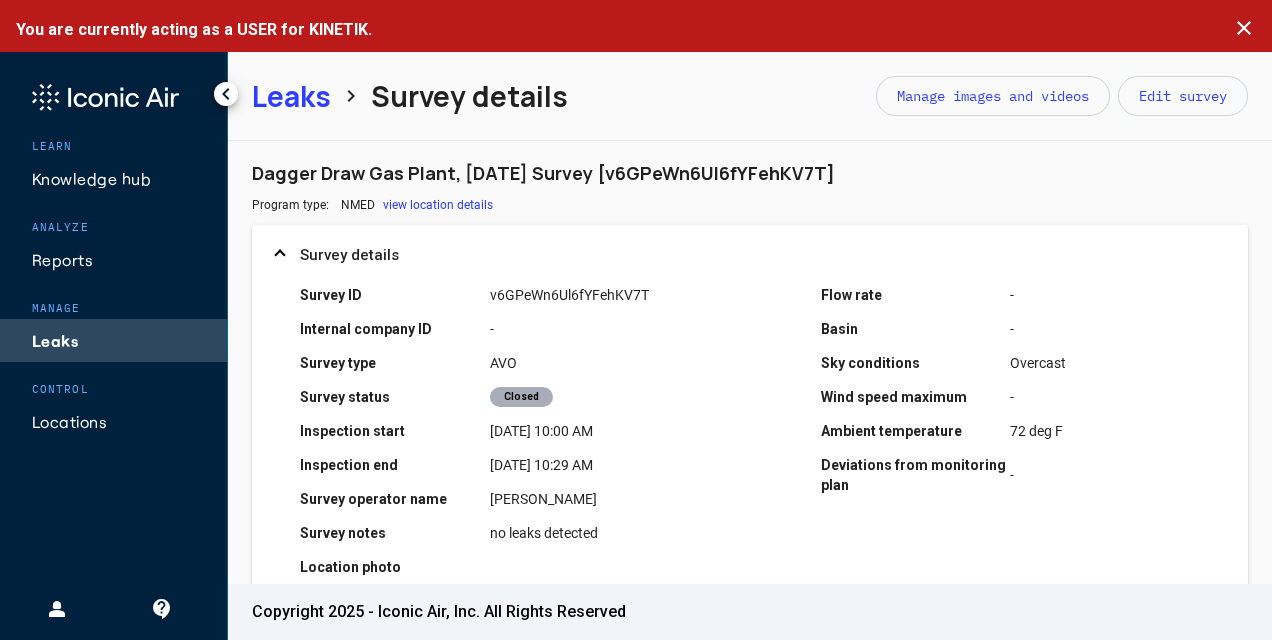 click on "close" 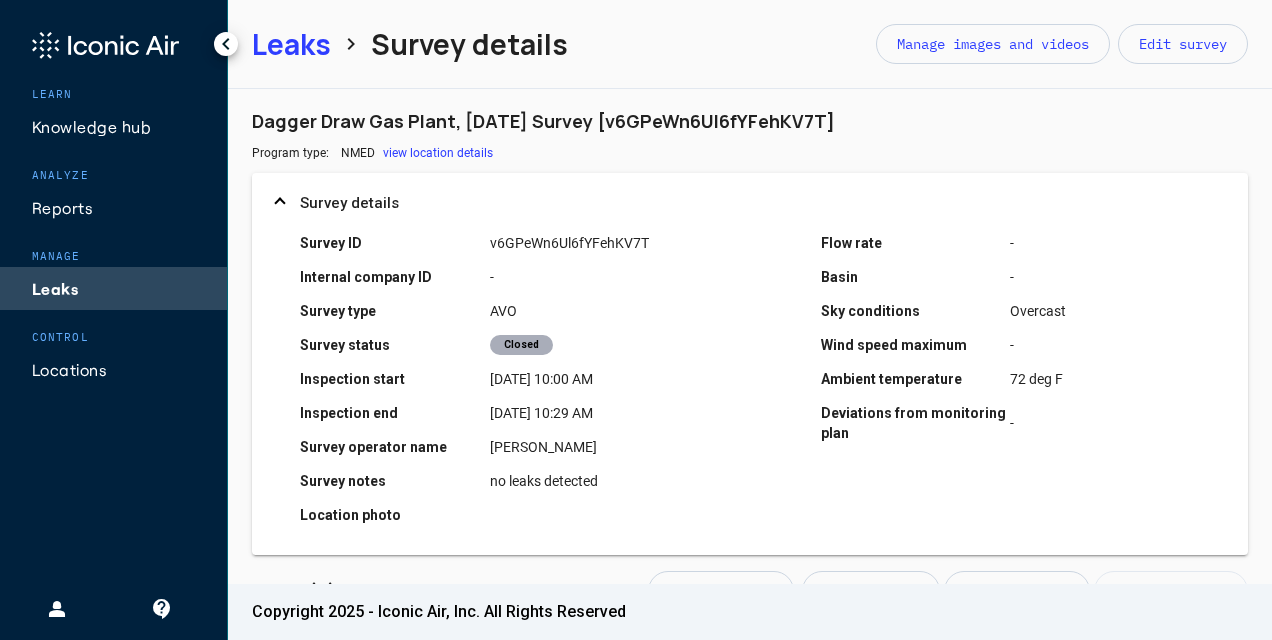 click on "Leaks" 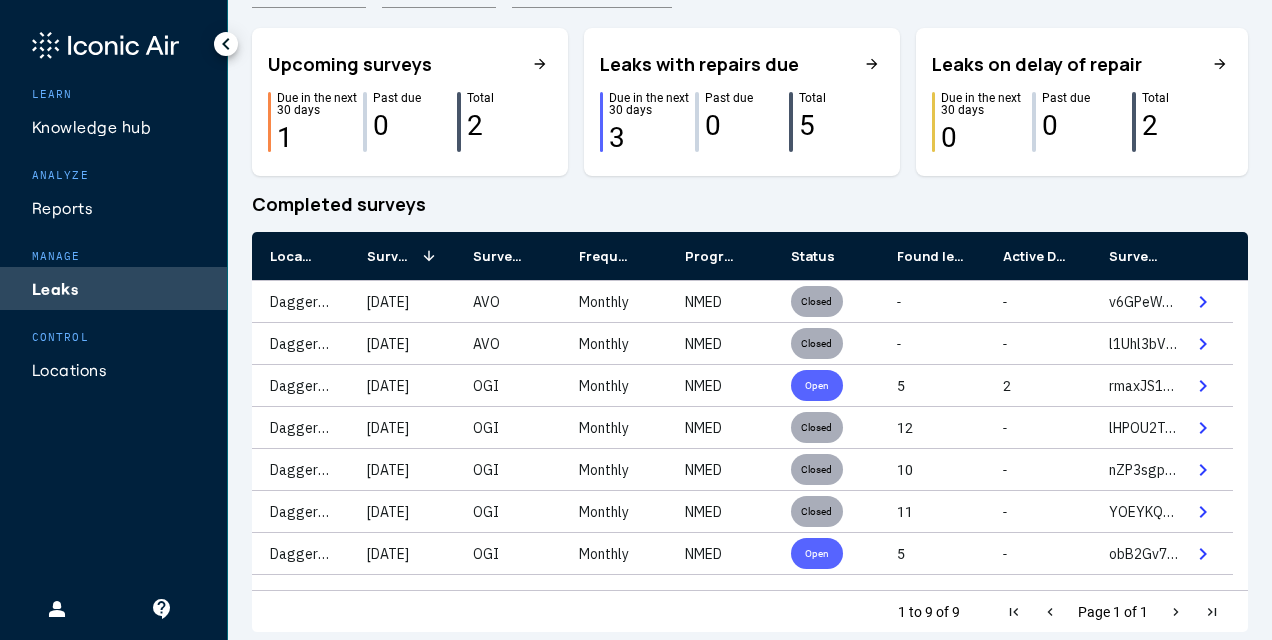 scroll, scrollTop: 194, scrollLeft: 0, axis: vertical 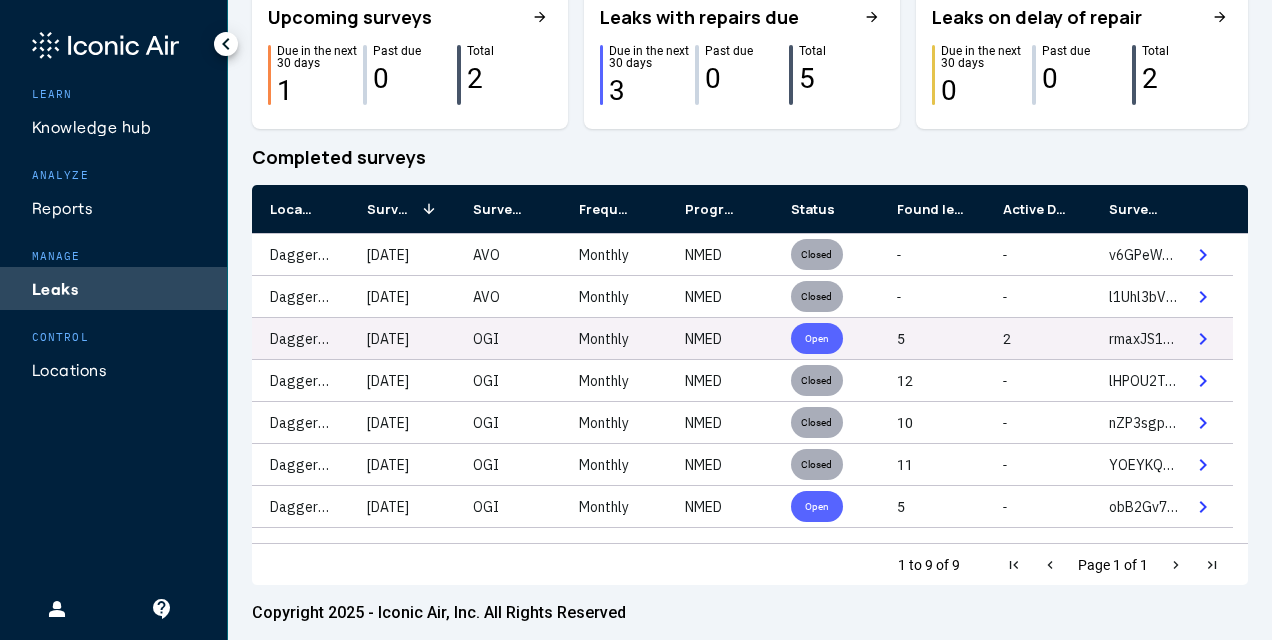 click on "OGI" 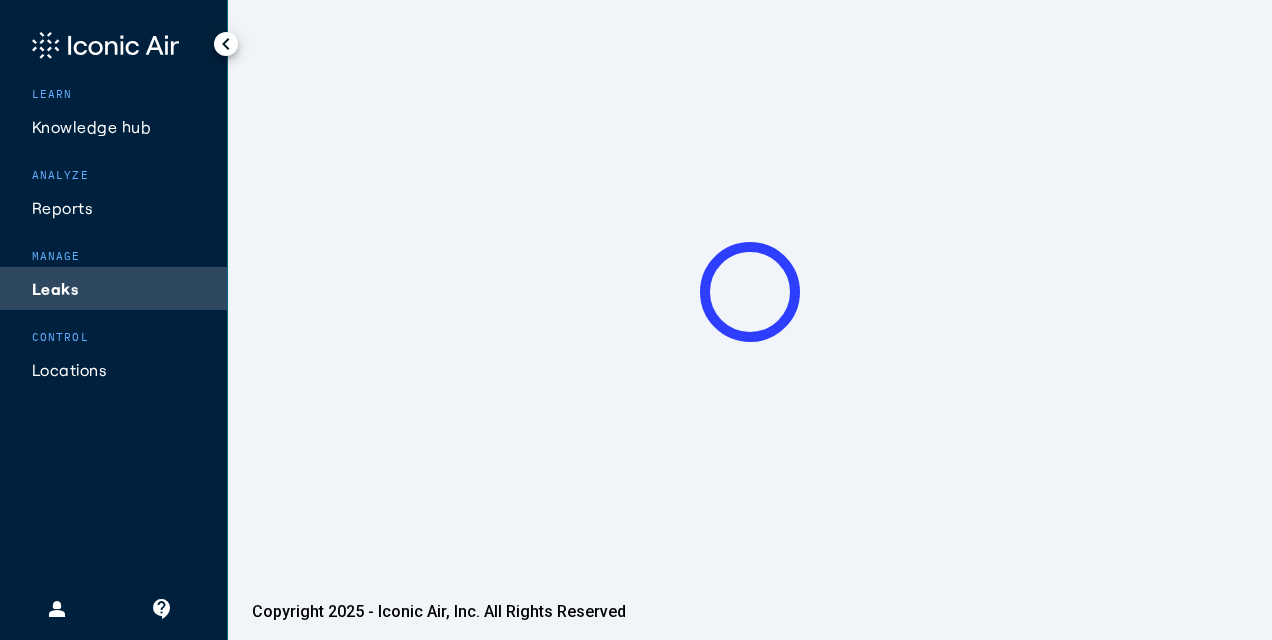 scroll, scrollTop: 0, scrollLeft: 0, axis: both 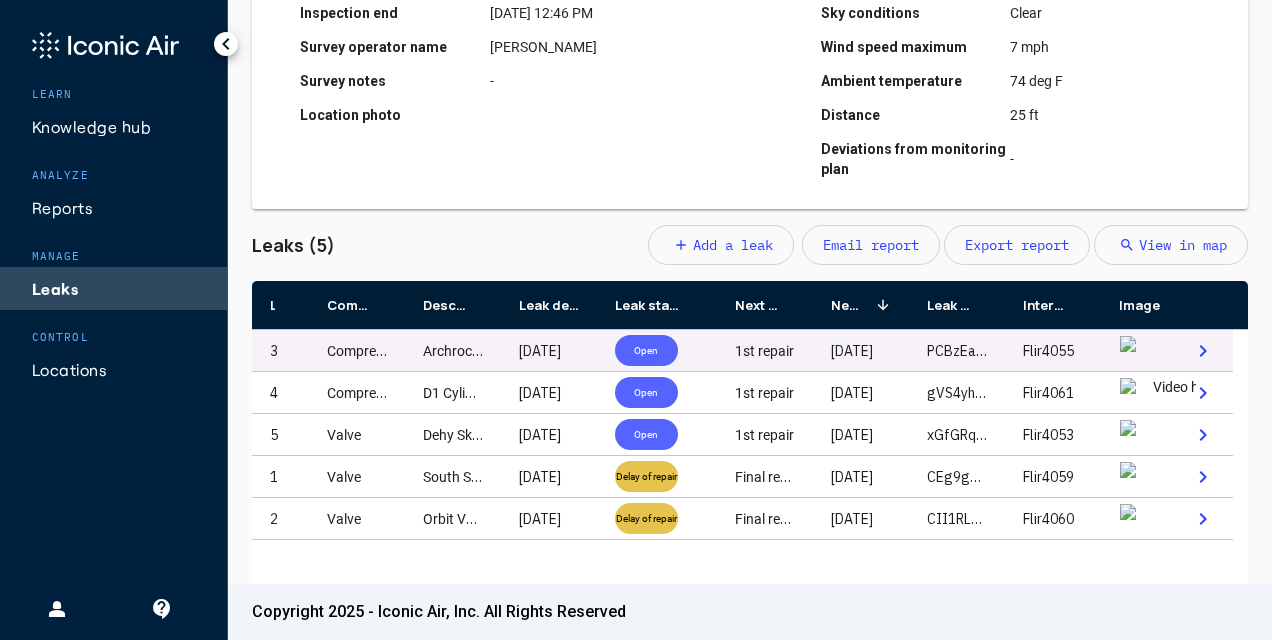 click at bounding box center [1128, 351] 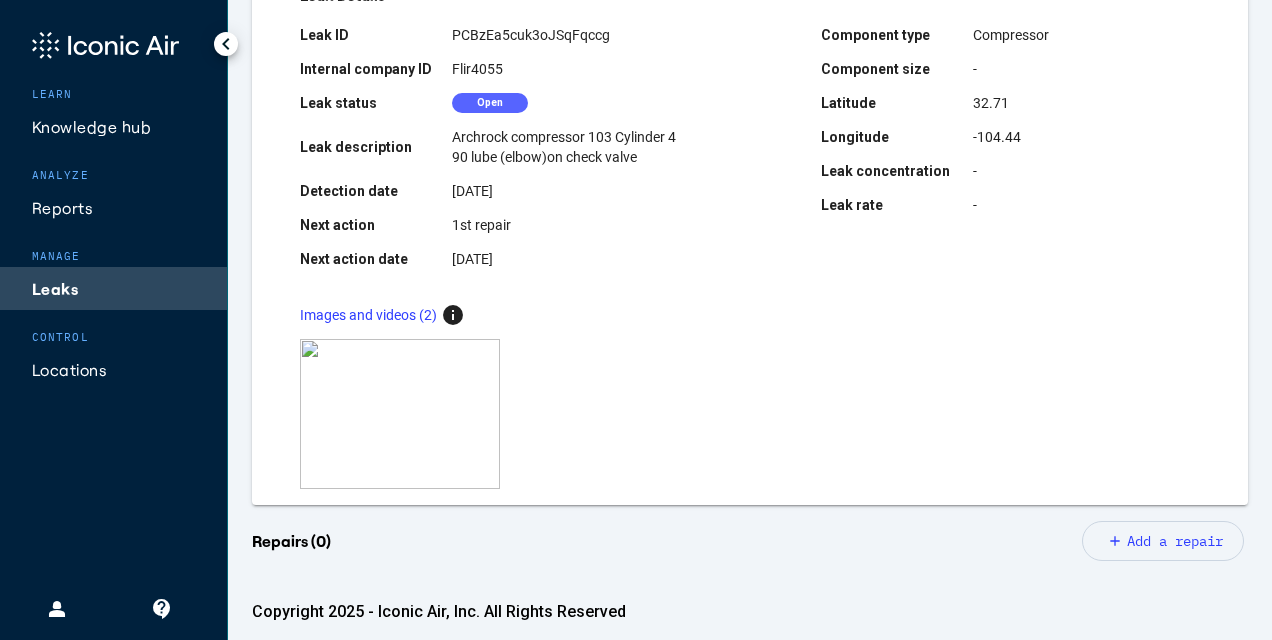scroll, scrollTop: 240, scrollLeft: 0, axis: vertical 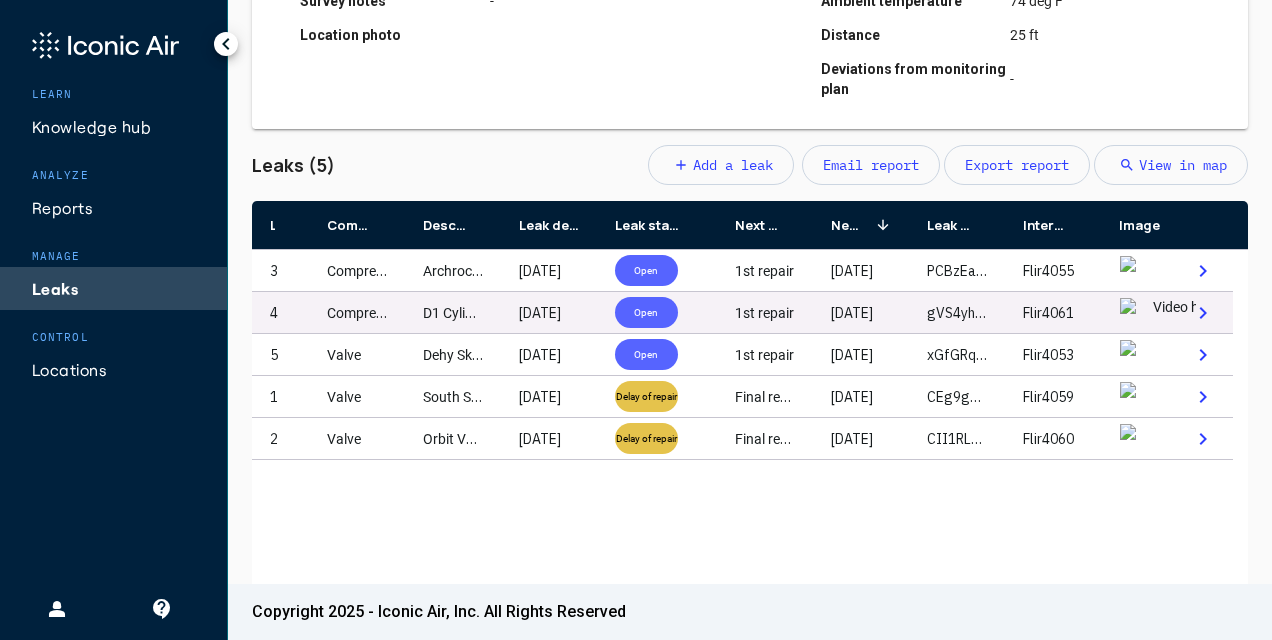 click on "D1 Cylinder 3 Rear Suction Hydraulic Head" at bounding box center (553, 313) 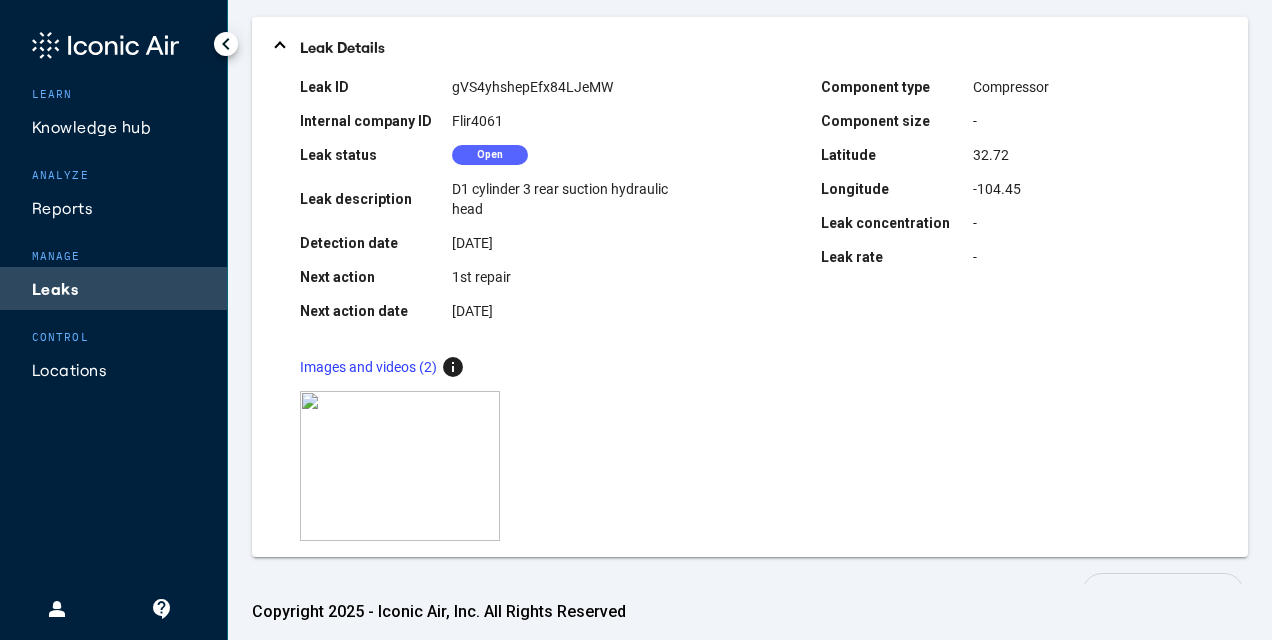 scroll, scrollTop: 160, scrollLeft: 0, axis: vertical 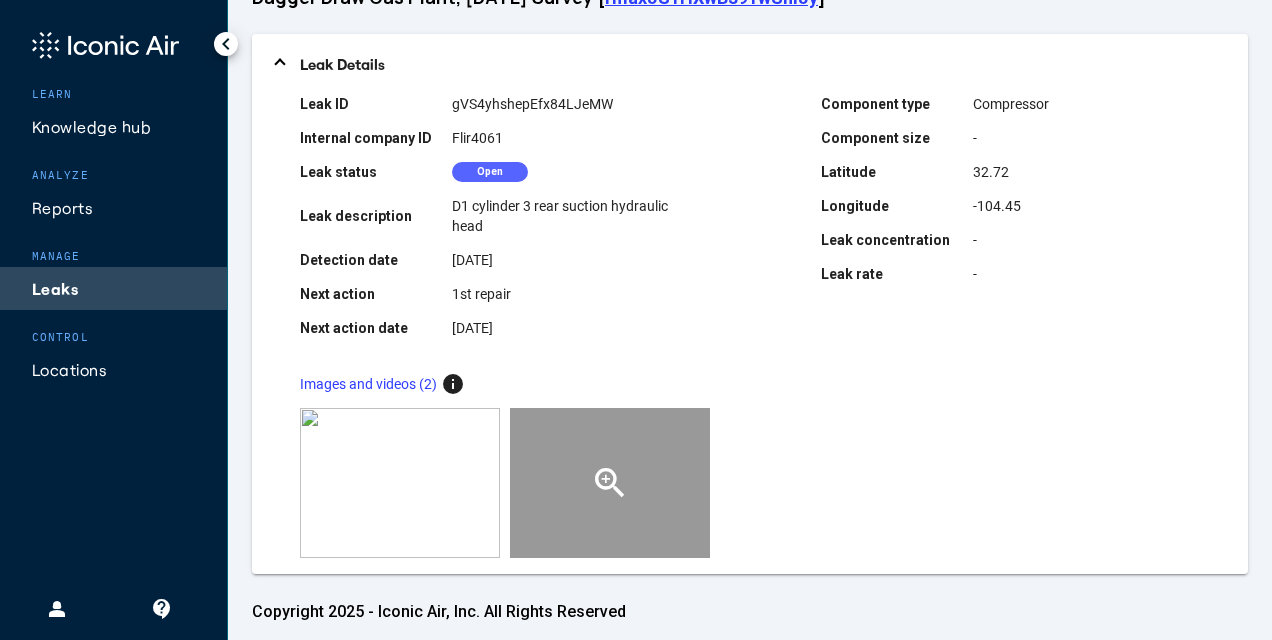 click on "zoom_in" at bounding box center [610, 483] 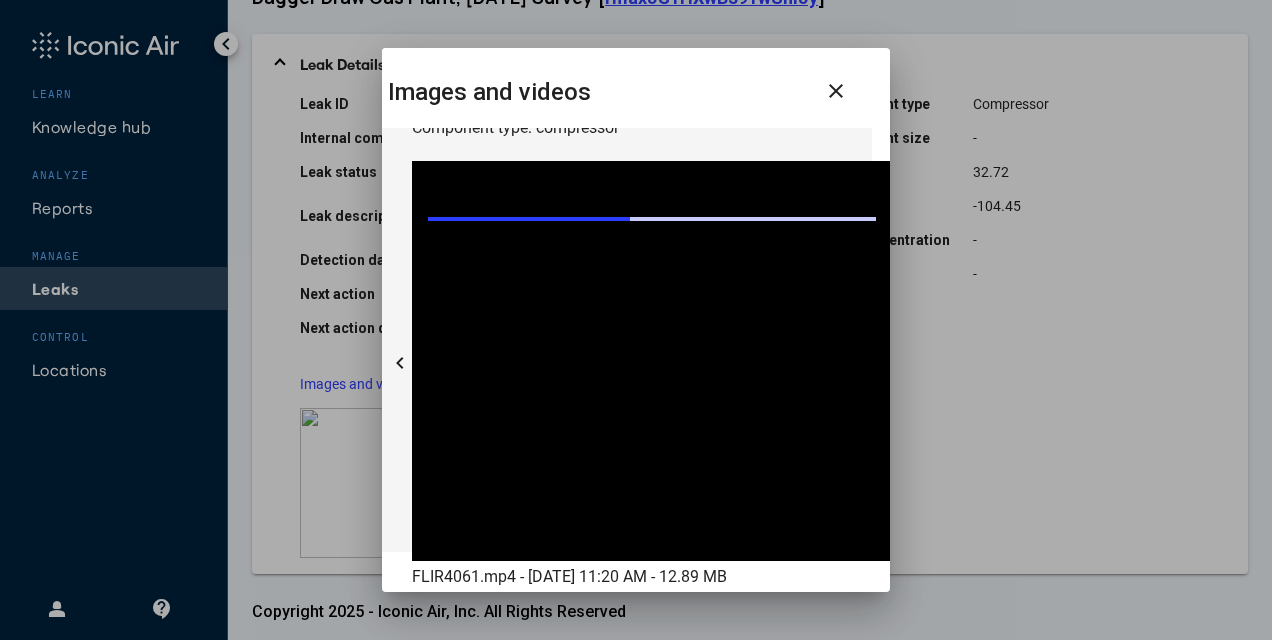 scroll, scrollTop: 80, scrollLeft: 18, axis: both 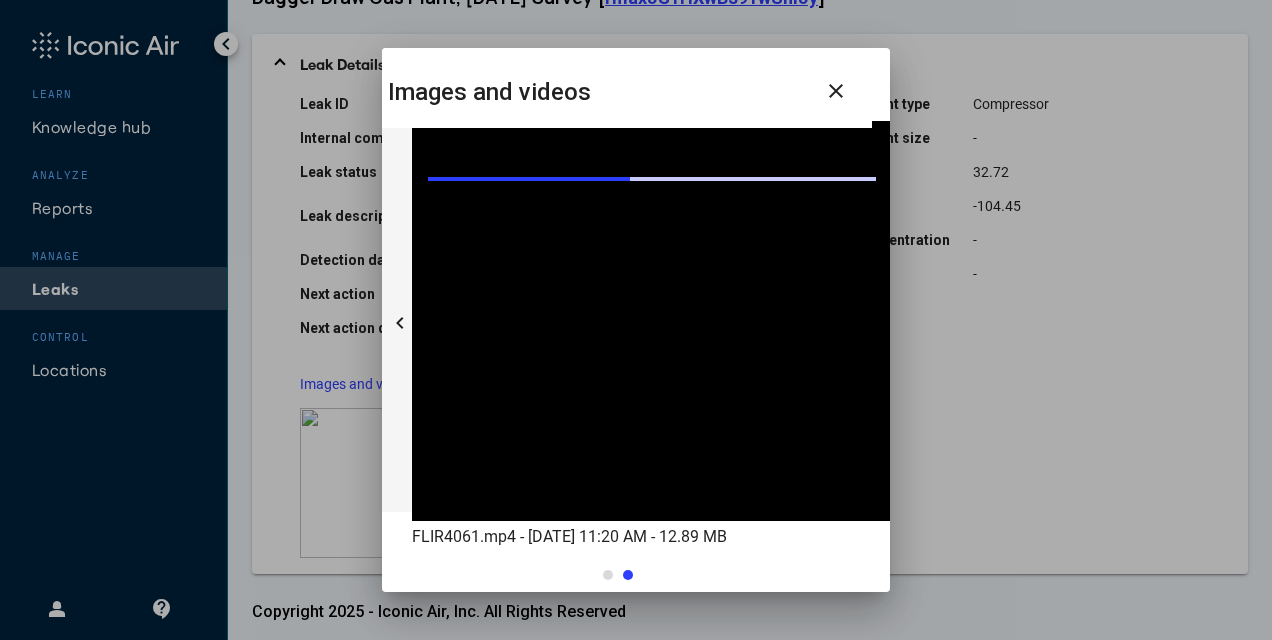 click on "close" at bounding box center [836, 91] 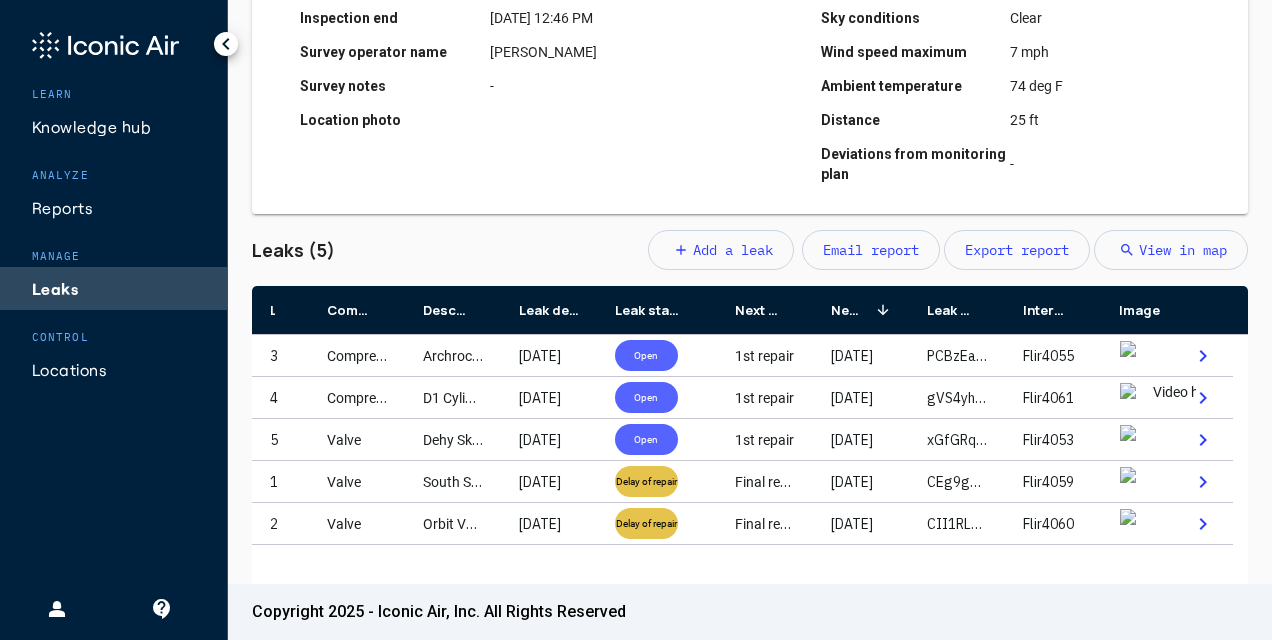 scroll, scrollTop: 400, scrollLeft: 0, axis: vertical 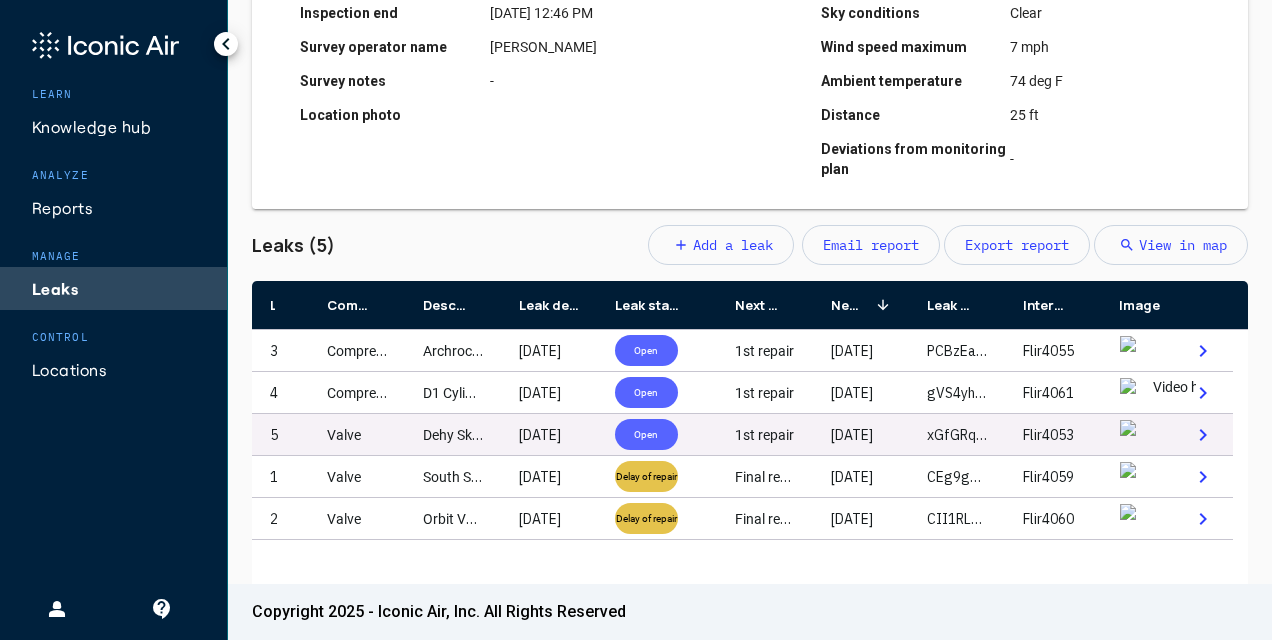 click on "Dehy Skid
Control Valve Closest To Fc-261" at bounding box center [552, 435] 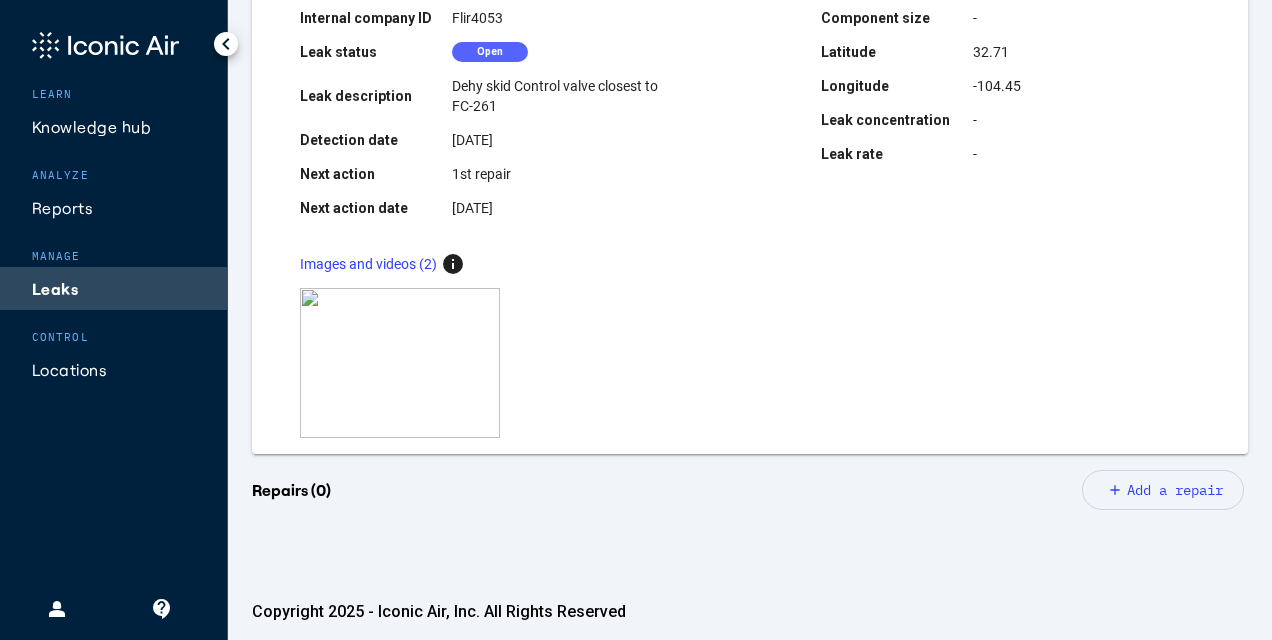 scroll, scrollTop: 320, scrollLeft: 0, axis: vertical 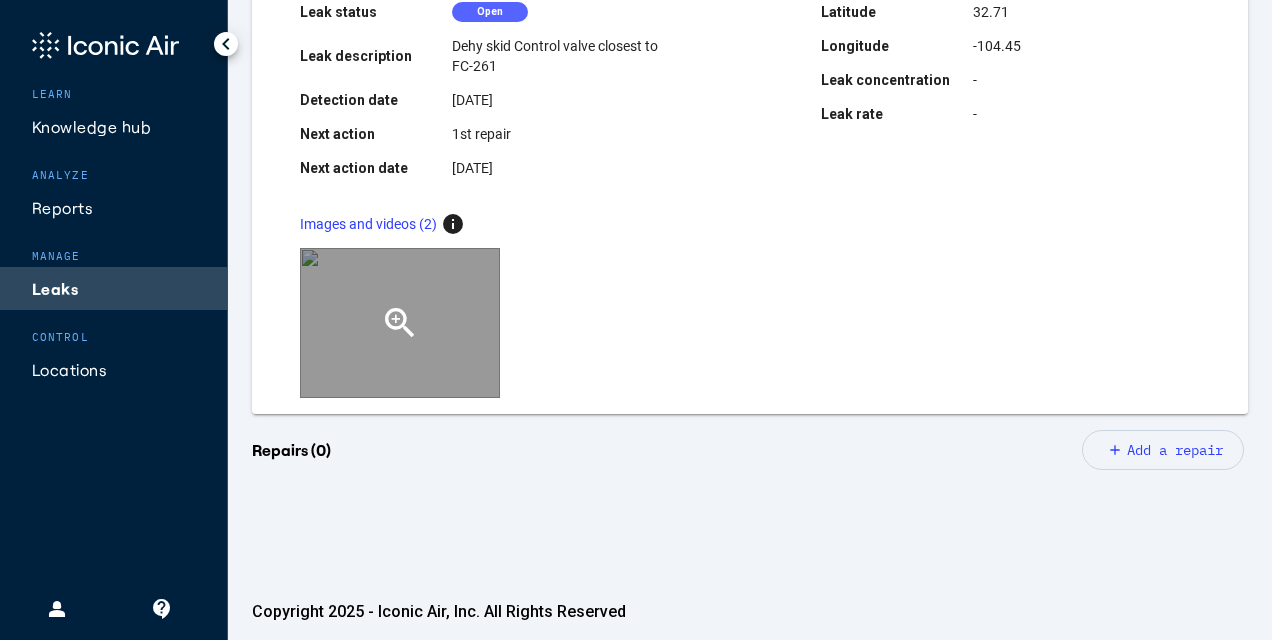 click on "zoom_in" at bounding box center (400, 323) 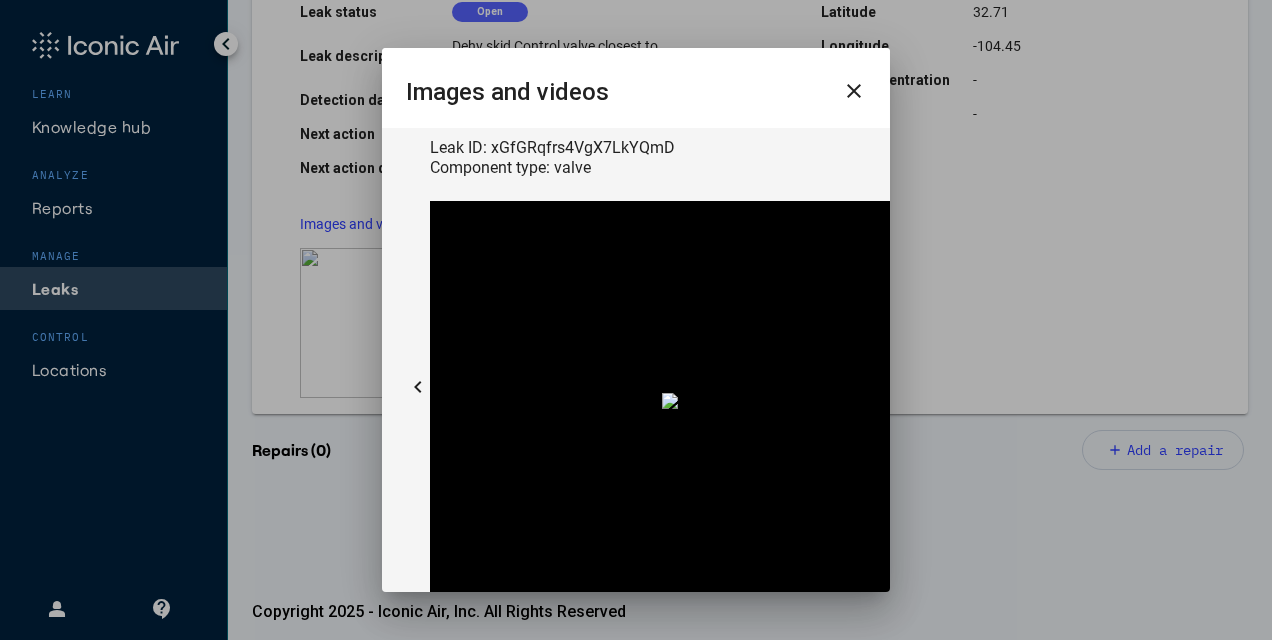 click on "close" at bounding box center [854, 91] 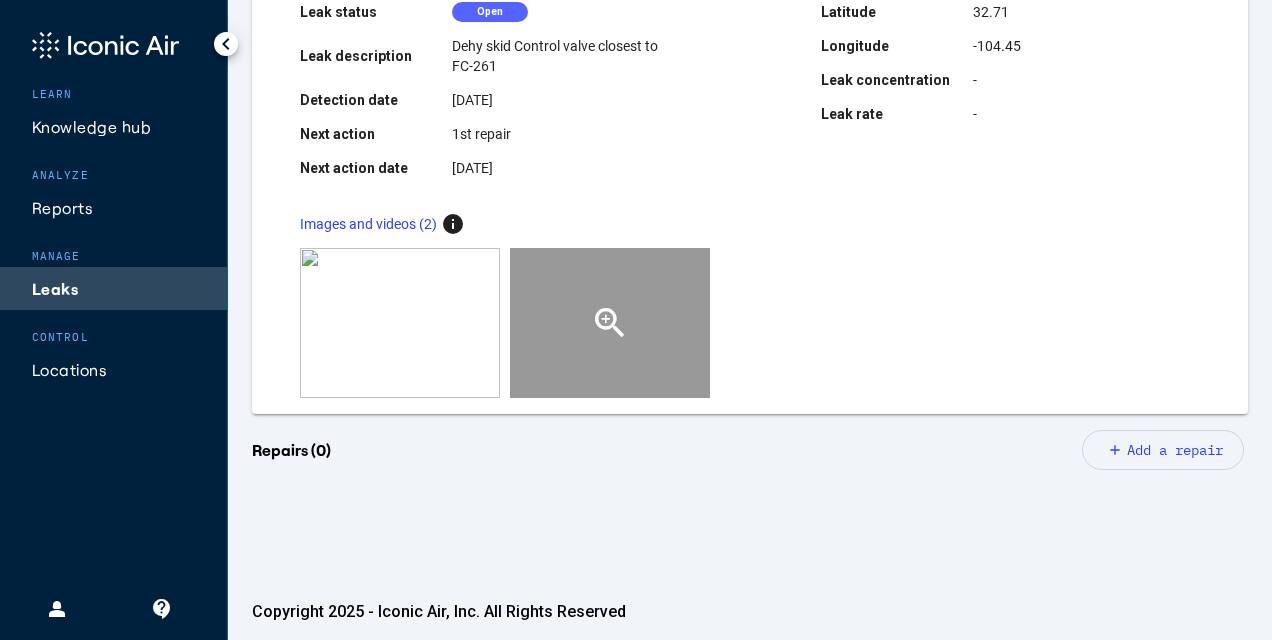 click on "zoom_in" at bounding box center [610, 323] 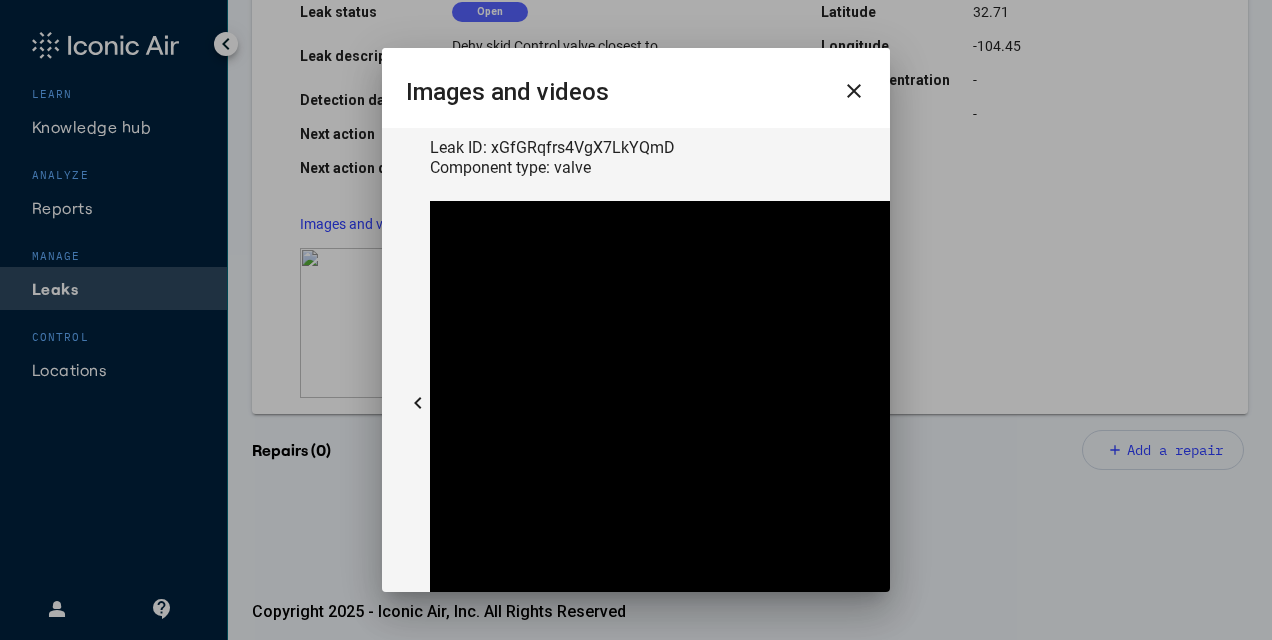 click on "close" at bounding box center (854, 91) 